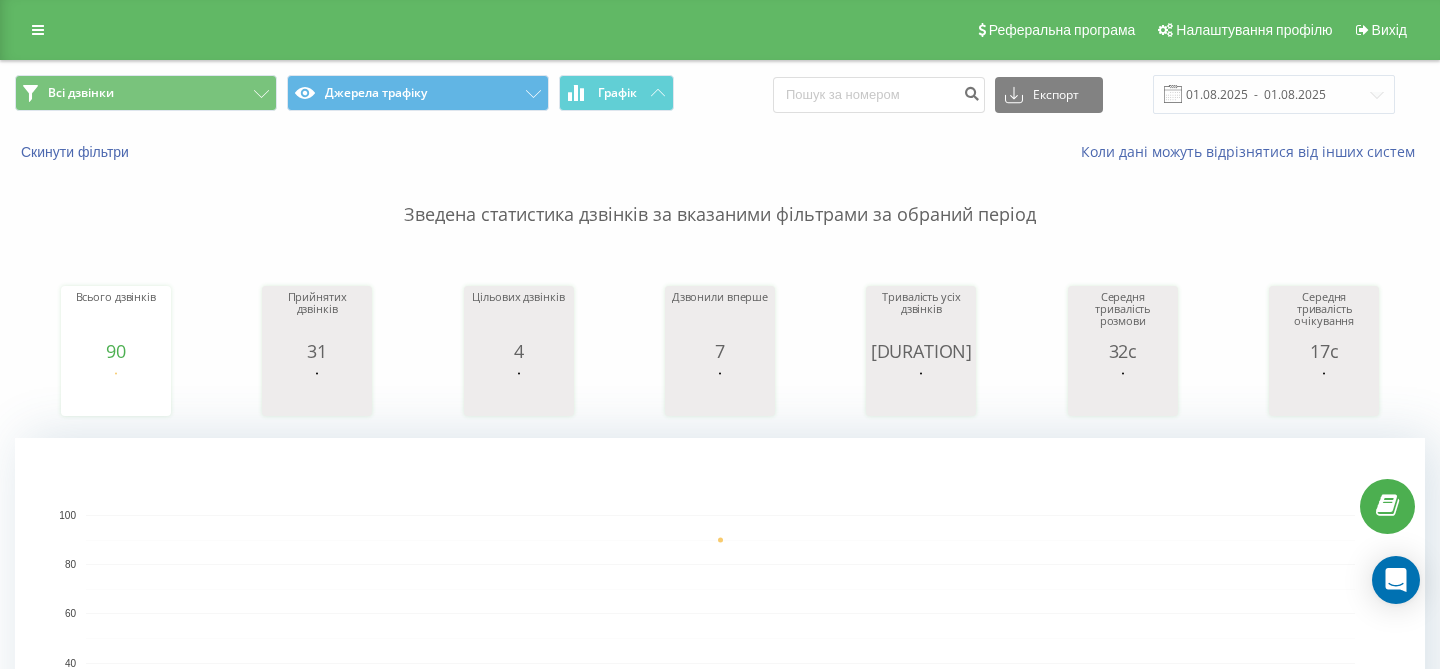 scroll, scrollTop: 0, scrollLeft: 0, axis: both 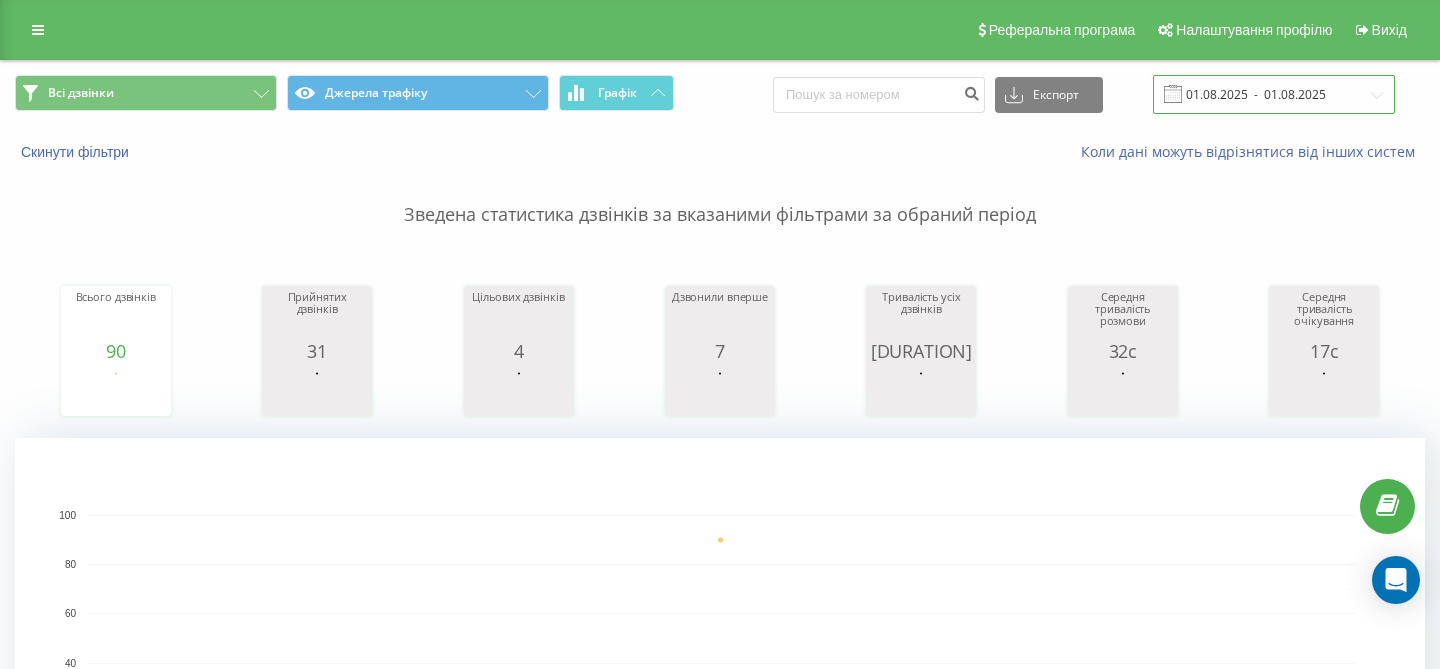 click on "01.08.2025  -  01.08.2025" at bounding box center [1274, 94] 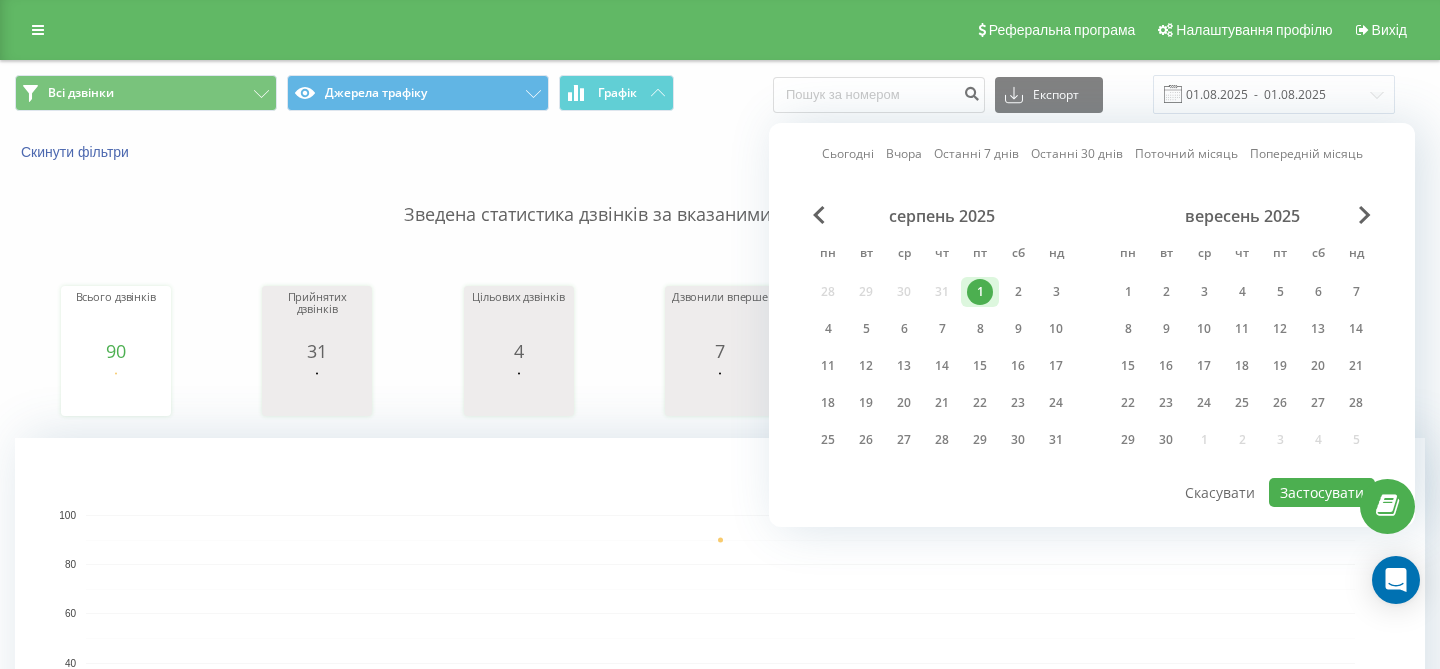 click on "Сьогодні" at bounding box center (848, 153) 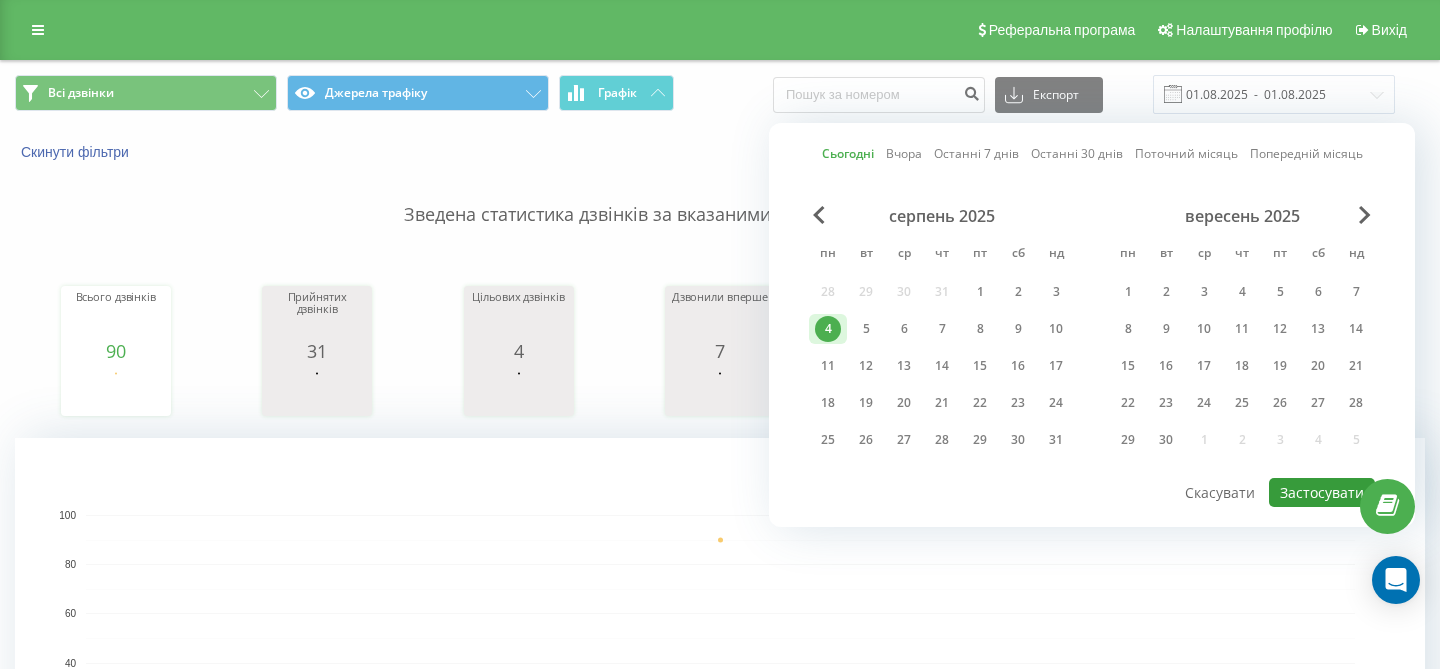 click on "Застосувати" at bounding box center (1322, 492) 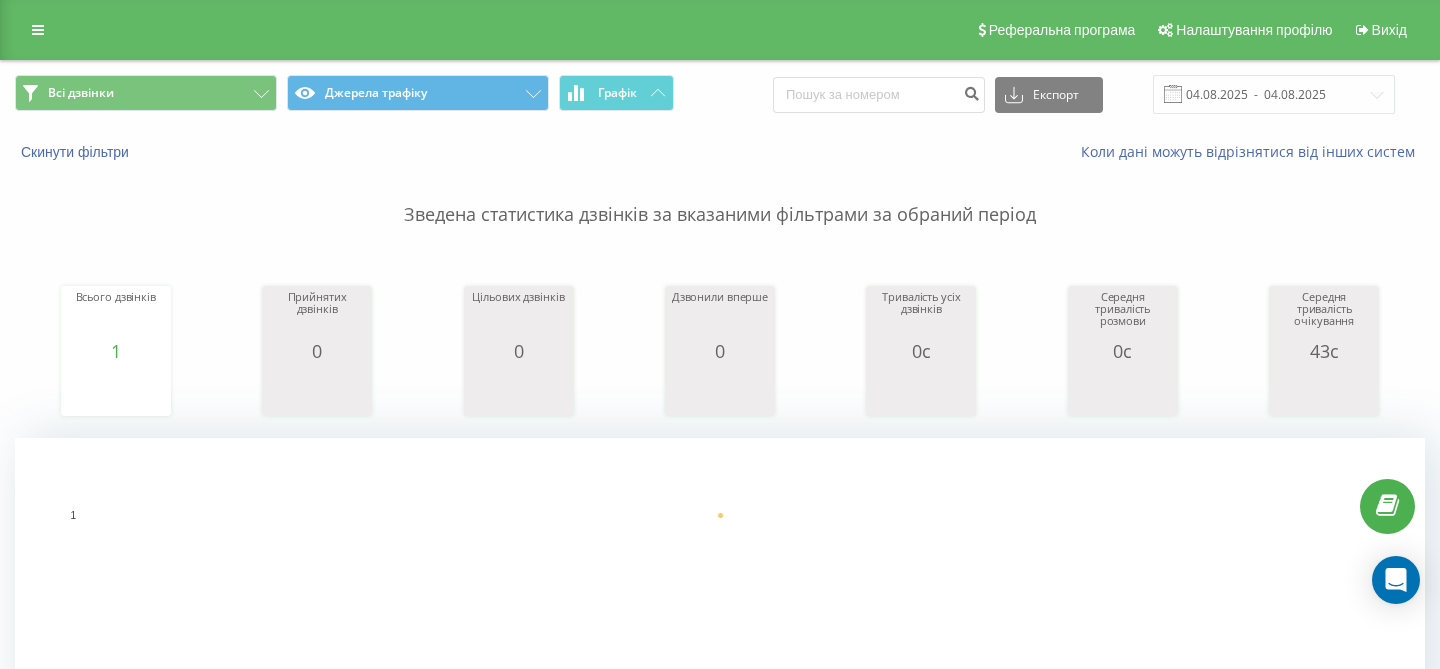 scroll, scrollTop: 0, scrollLeft: 0, axis: both 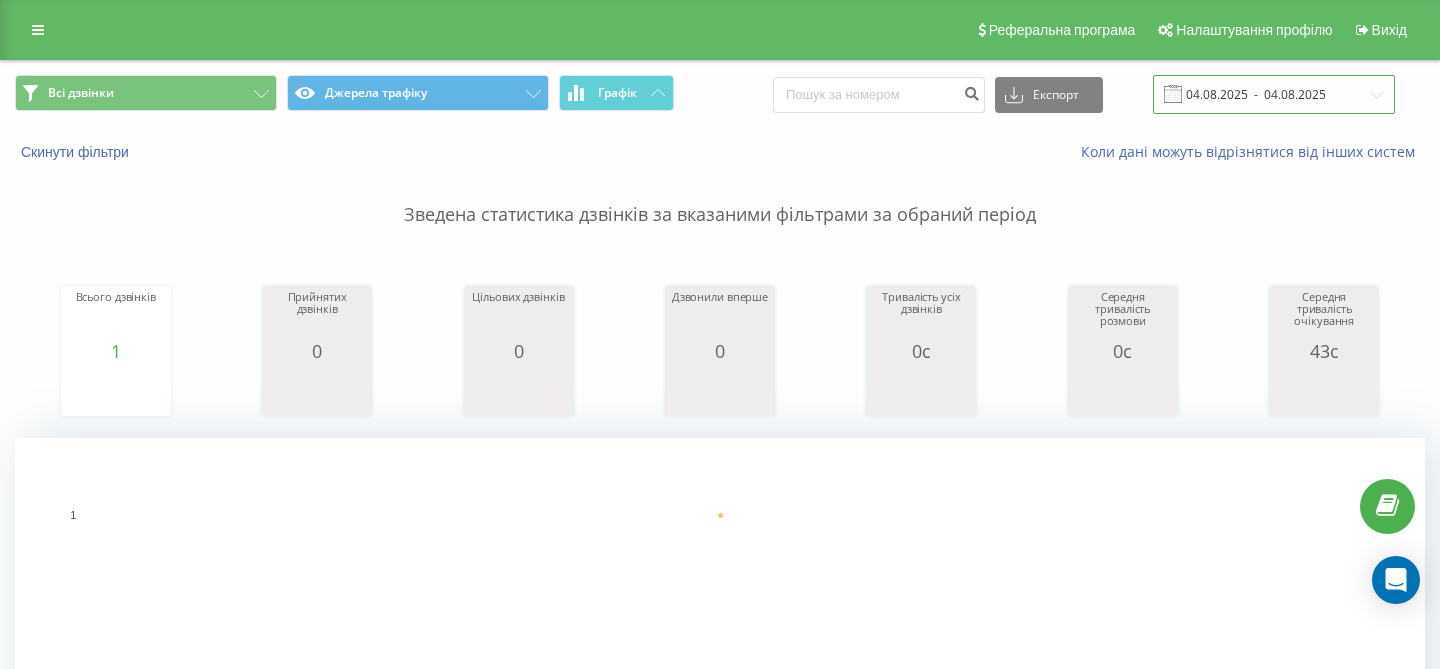 click on "04.08.2025  -  04.08.2025" at bounding box center [1274, 94] 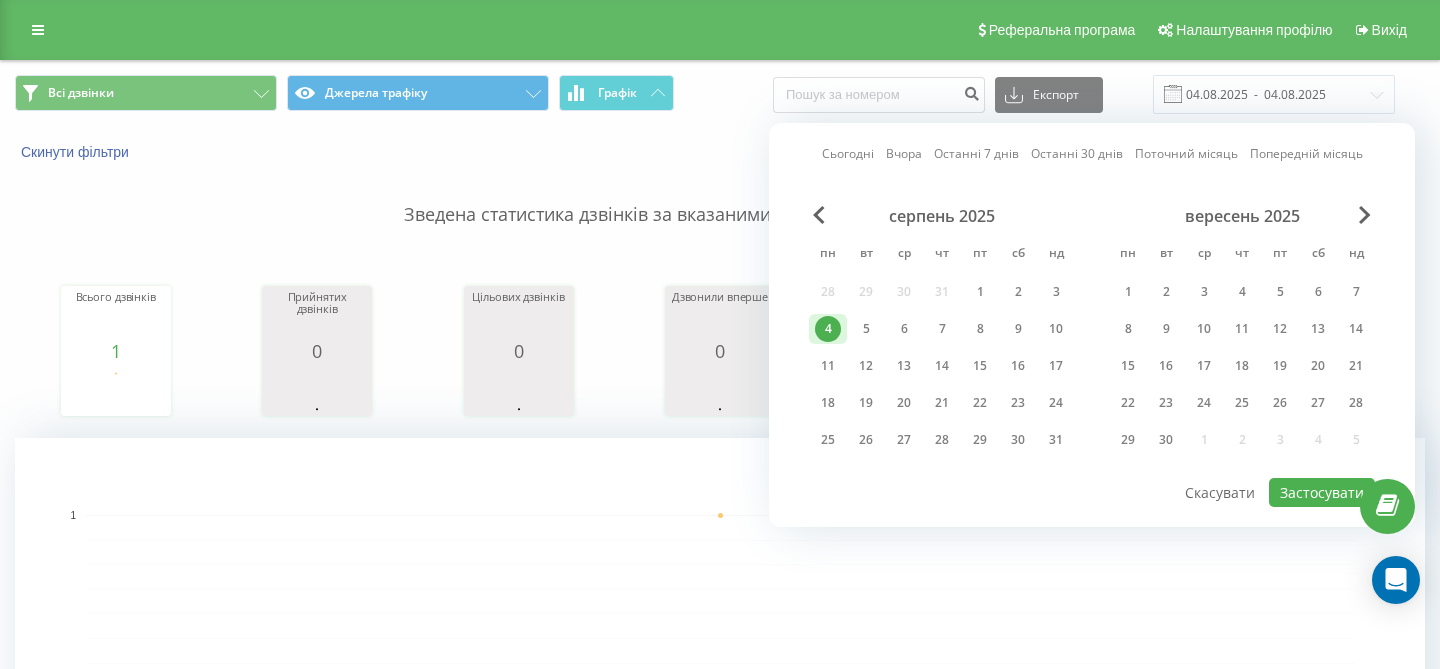 click on "Останні 7 днів" at bounding box center (976, 153) 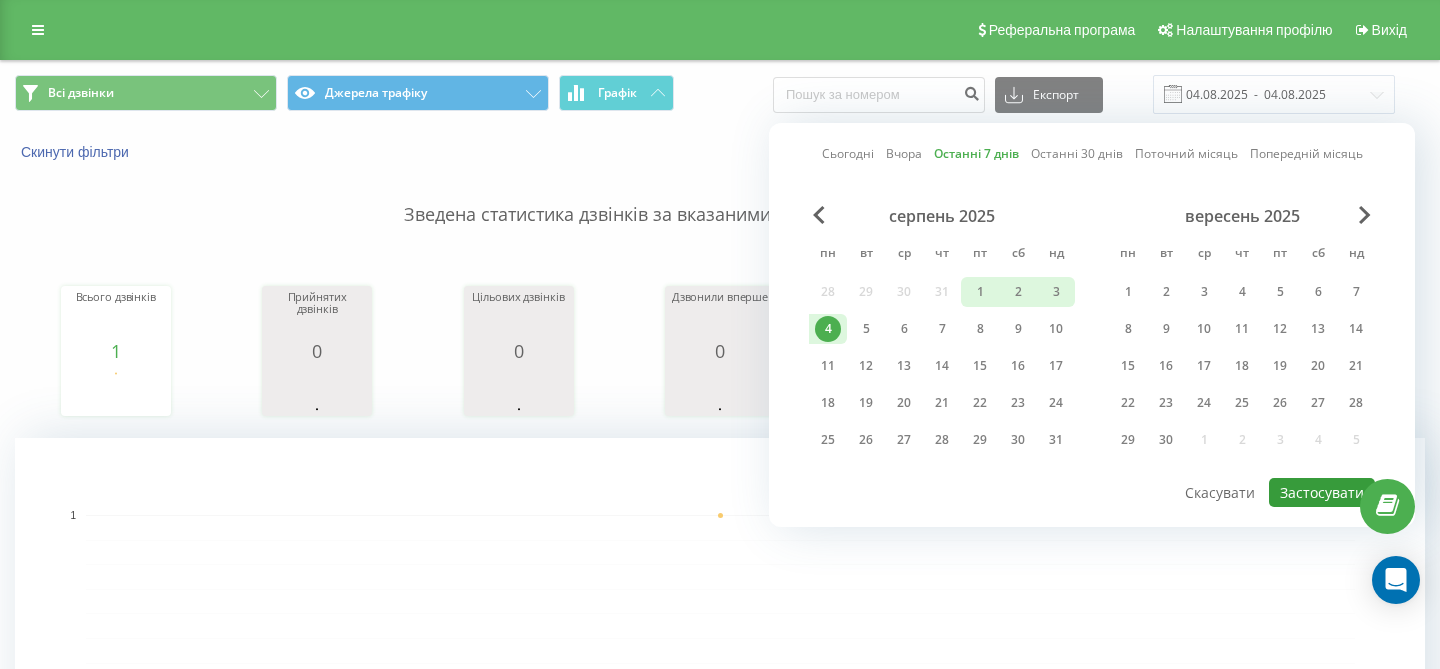 click on "Застосувати" at bounding box center [1322, 492] 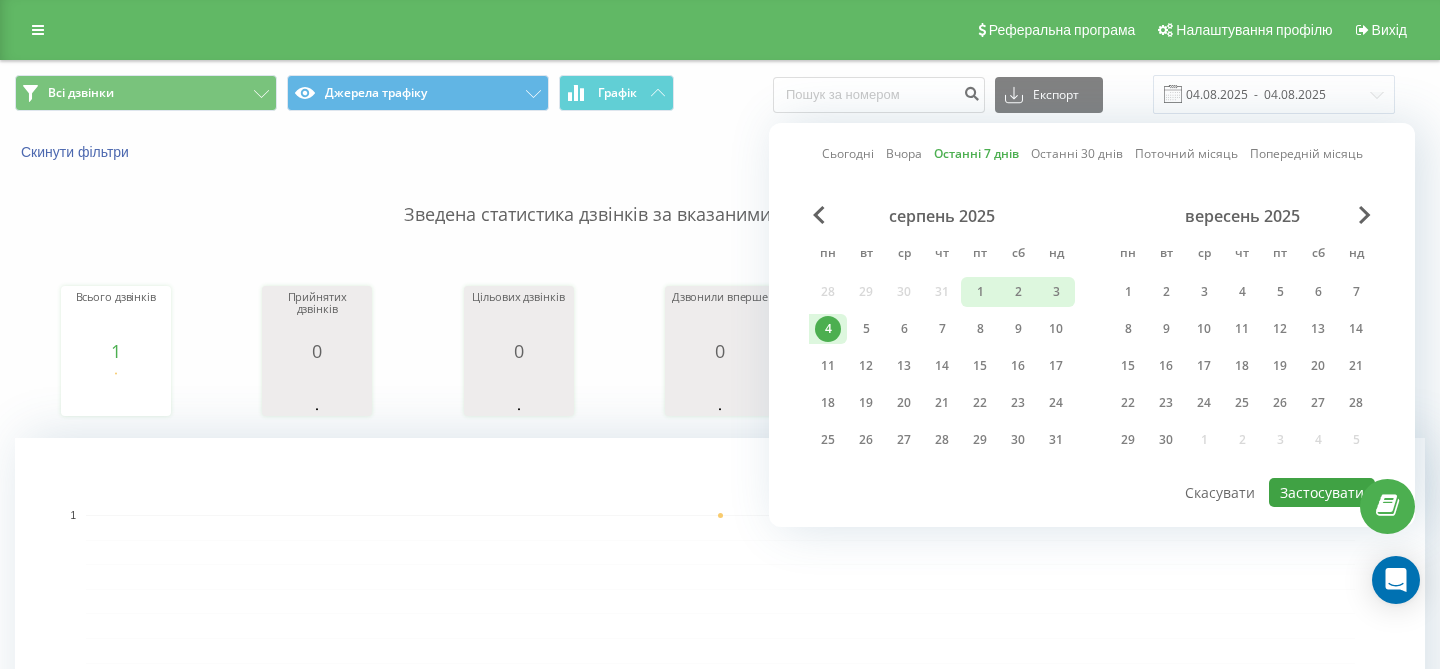 type on "[DATE]  -  [DATE]" 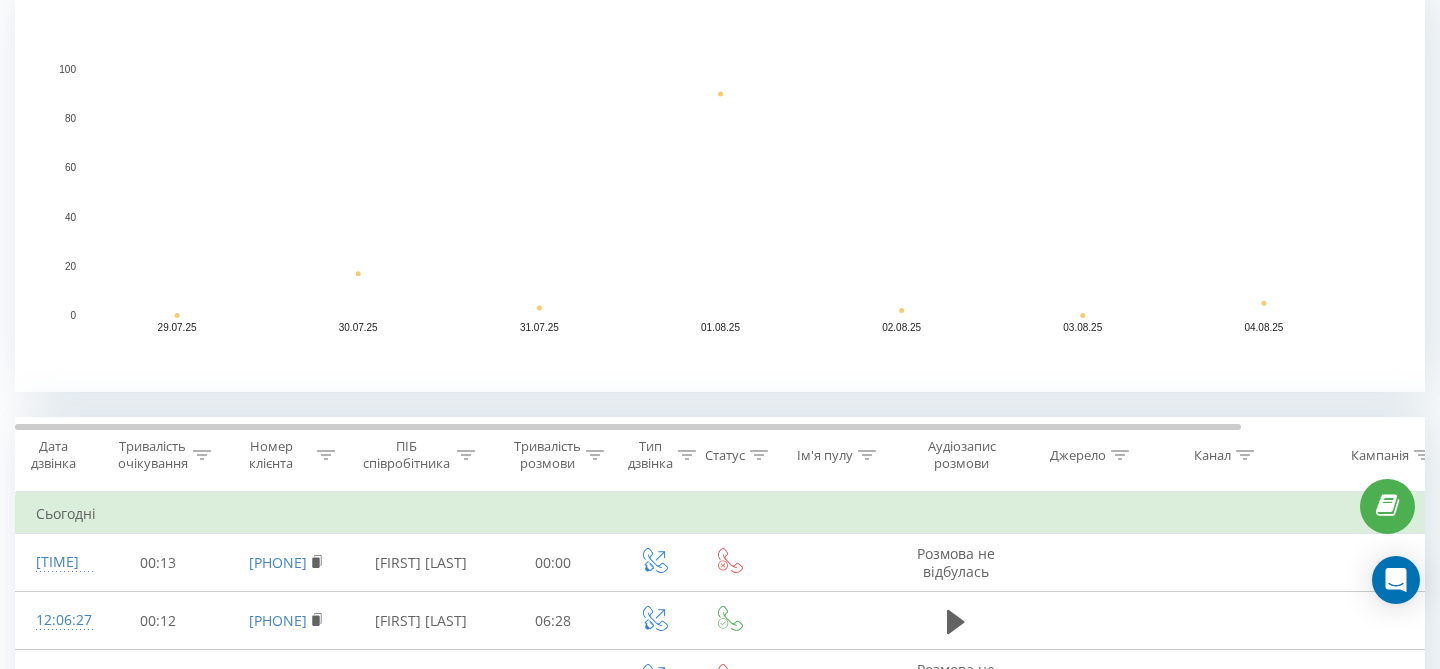 scroll, scrollTop: 491, scrollLeft: 0, axis: vertical 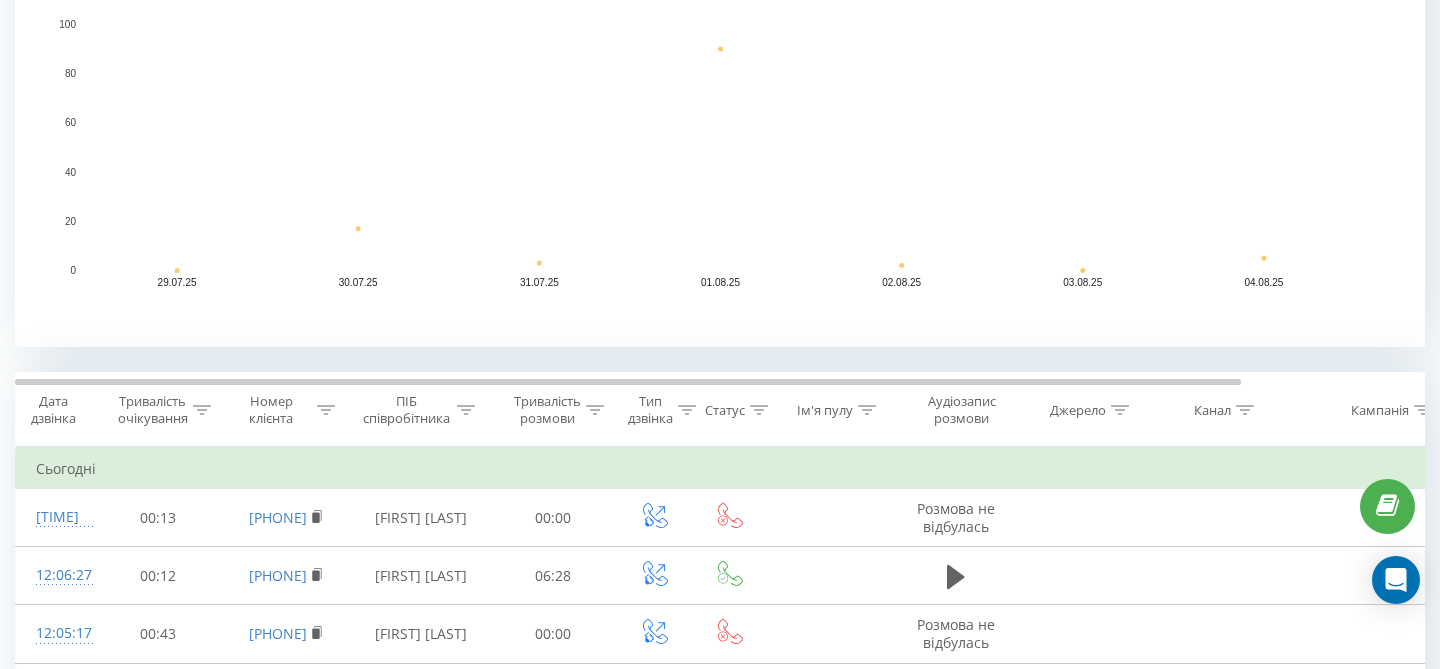 click at bounding box center [326, 410] 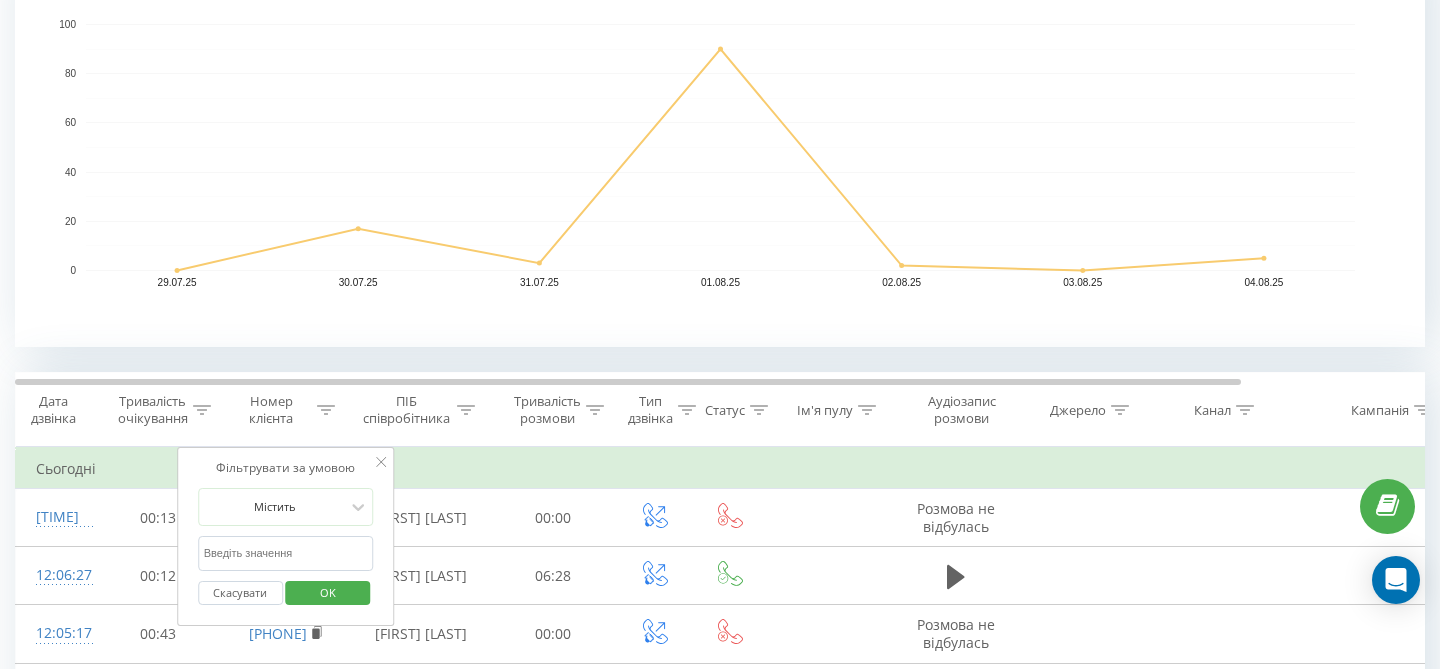 click at bounding box center [286, 553] 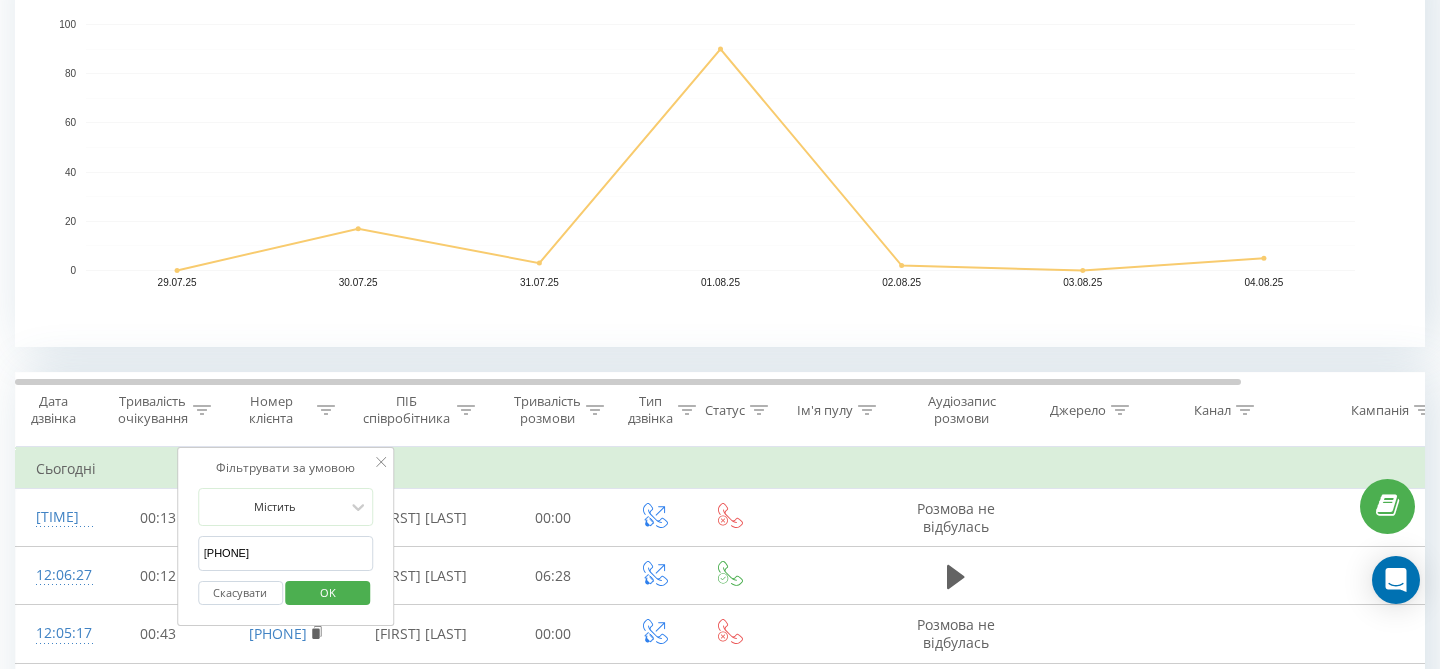click on "OK" at bounding box center [328, 592] 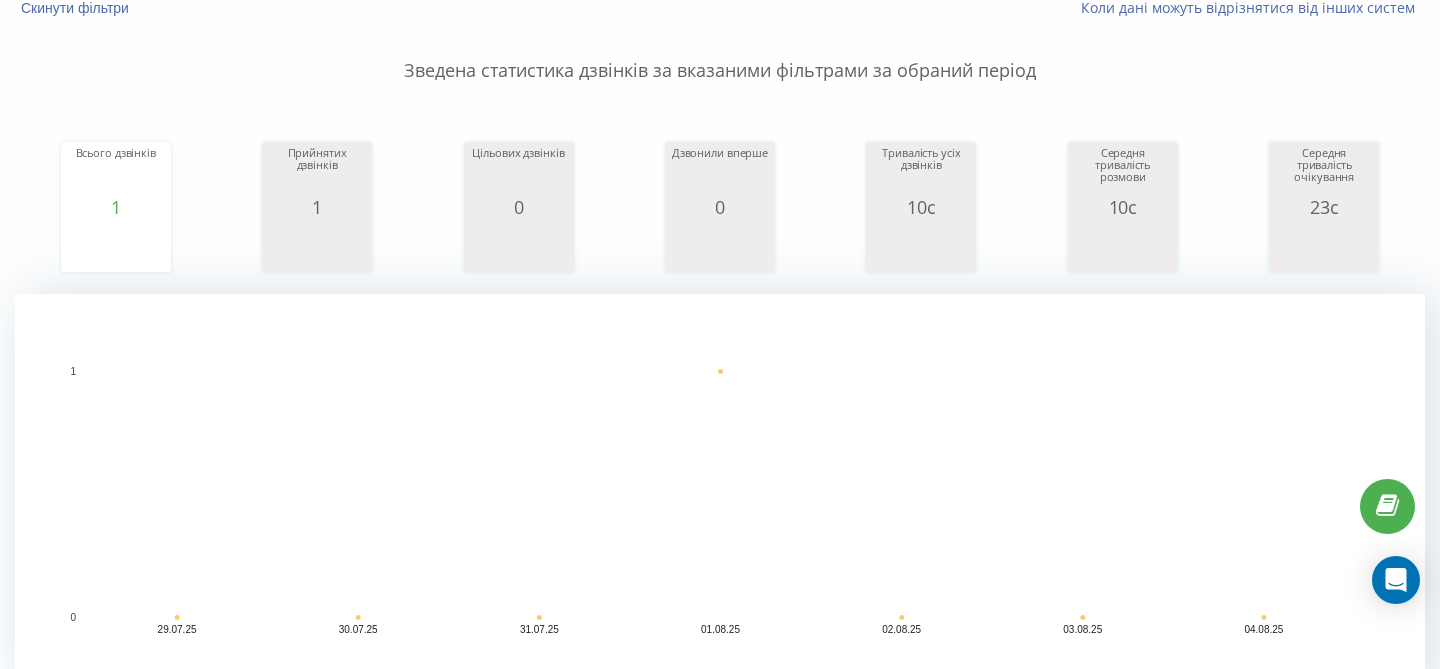 scroll, scrollTop: 0, scrollLeft: 0, axis: both 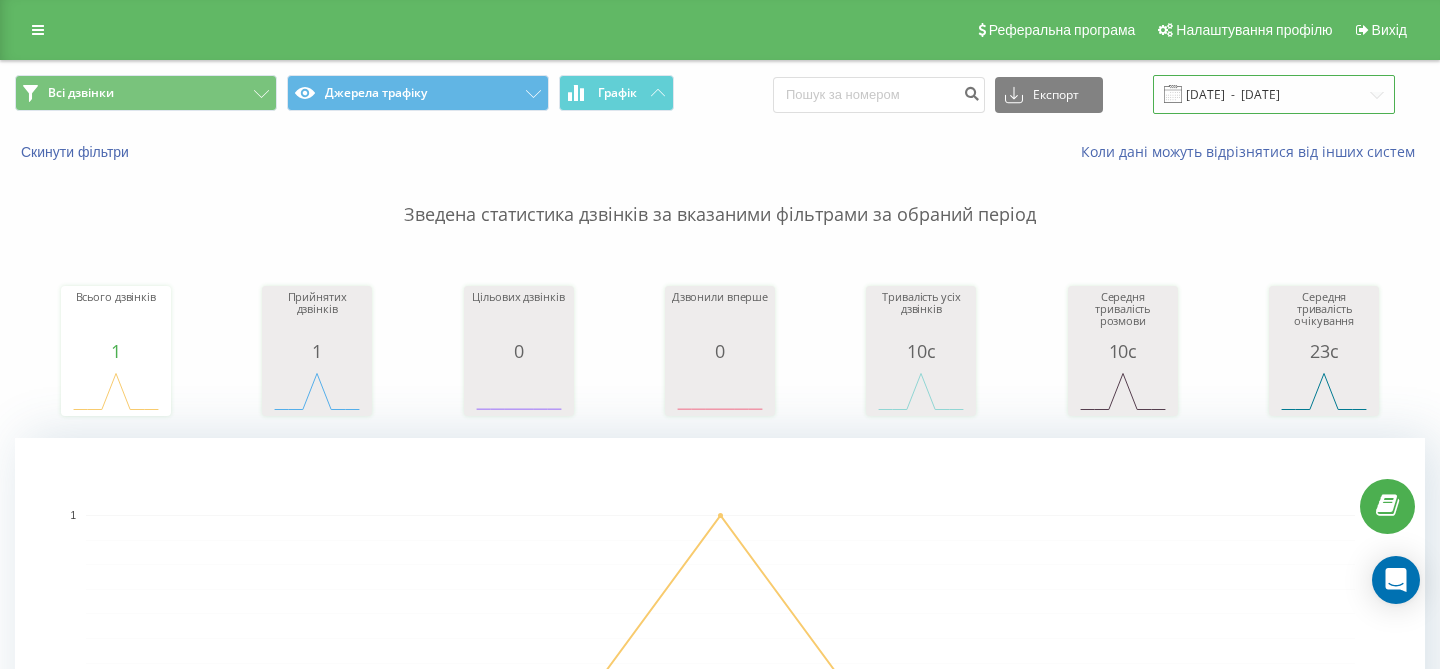 click on "[DATE]  -  [DATE]" at bounding box center (1274, 94) 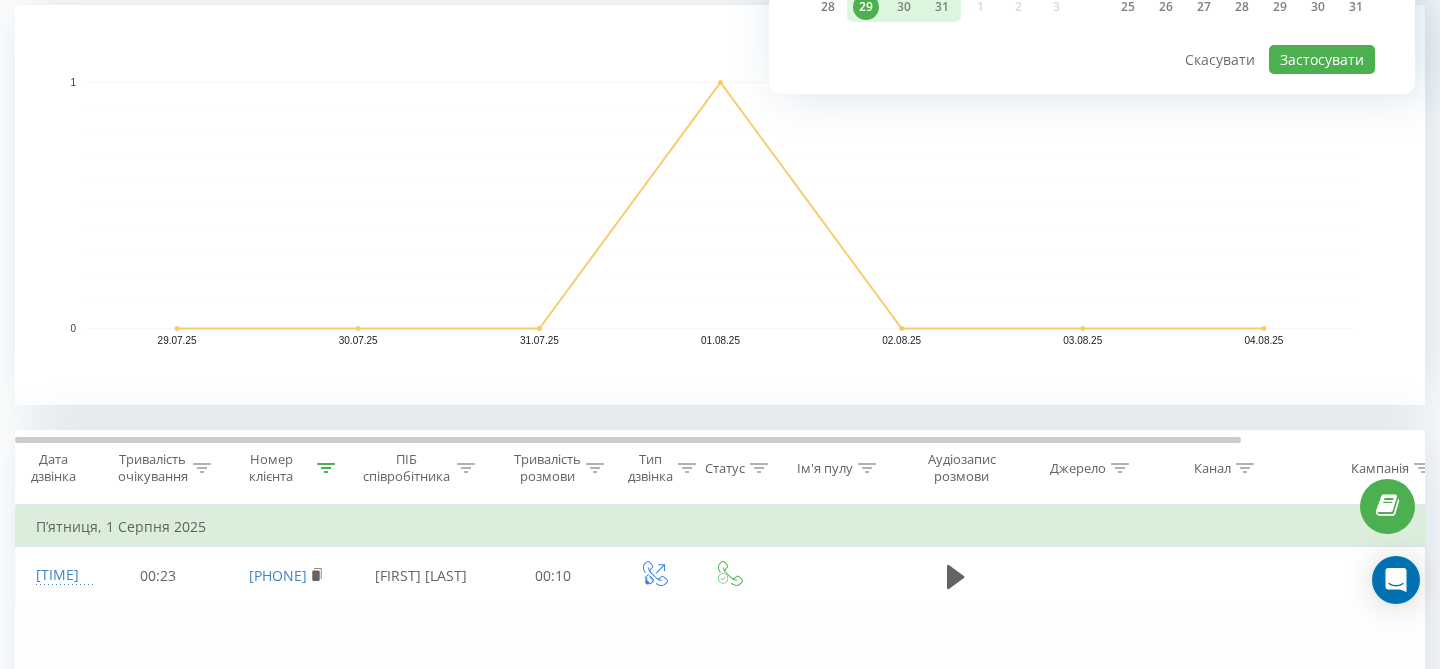 scroll, scrollTop: 432, scrollLeft: 0, axis: vertical 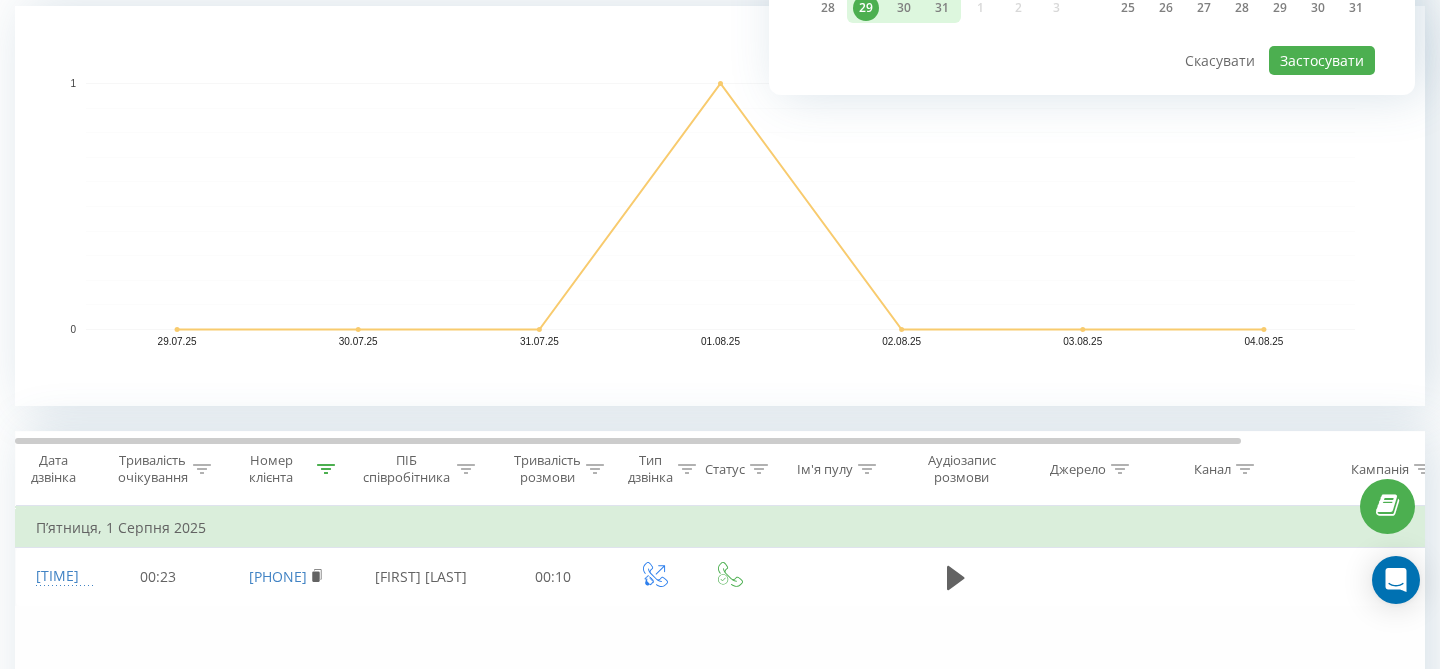 click 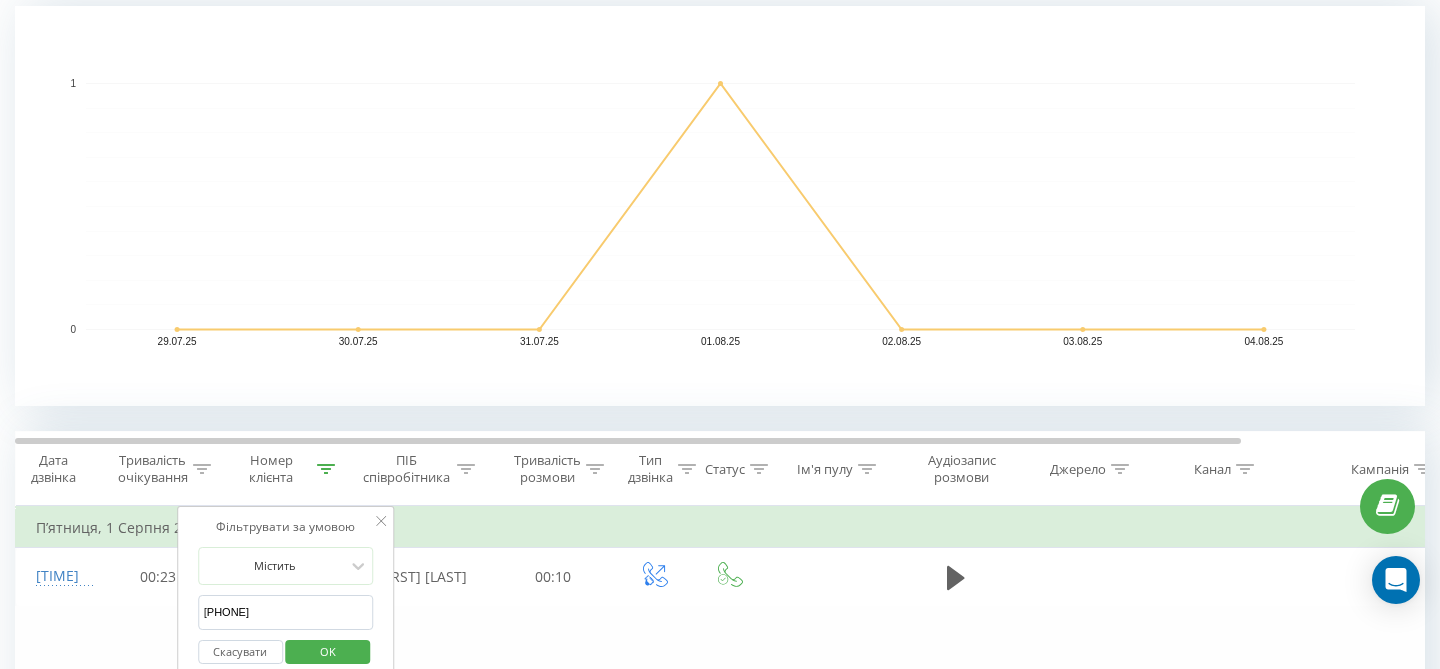 click on "Скасувати" at bounding box center [240, 652] 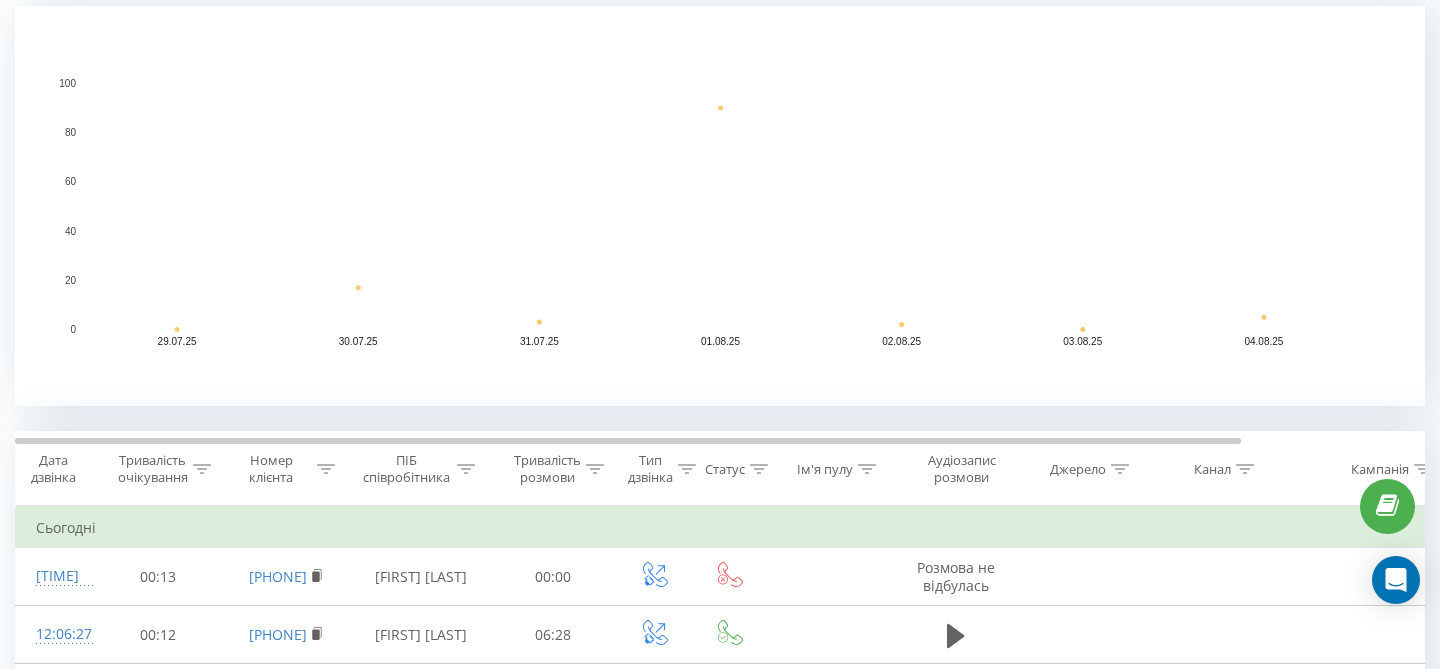 scroll, scrollTop: 0, scrollLeft: 0, axis: both 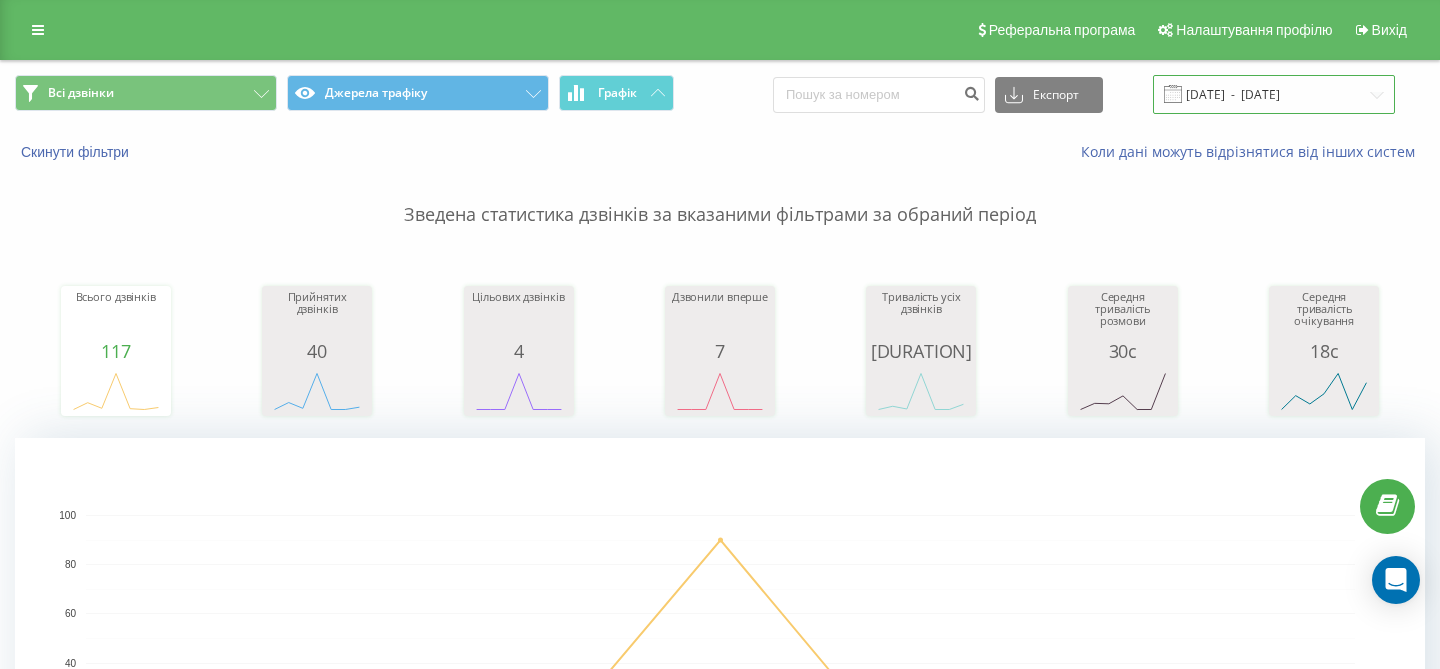 click on "[DATE]  -  [DATE]" at bounding box center [1274, 94] 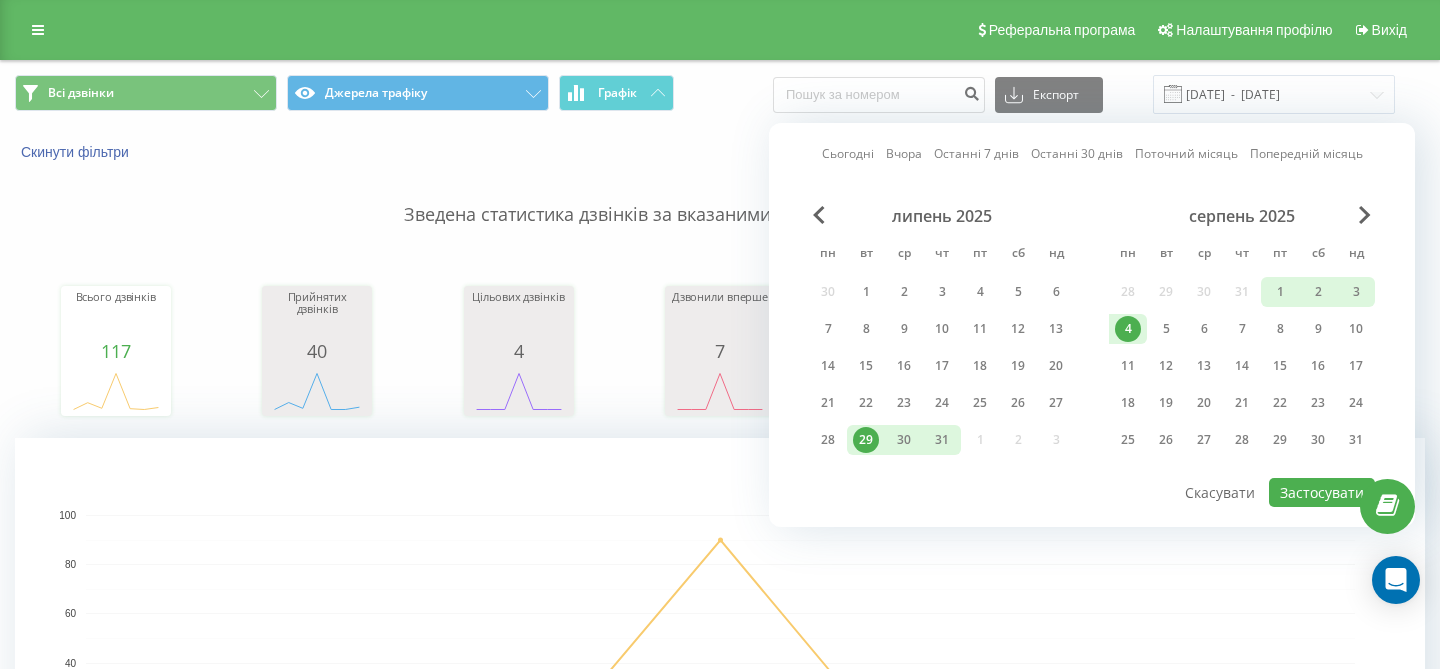 click on "Сьогодні" at bounding box center [848, 153] 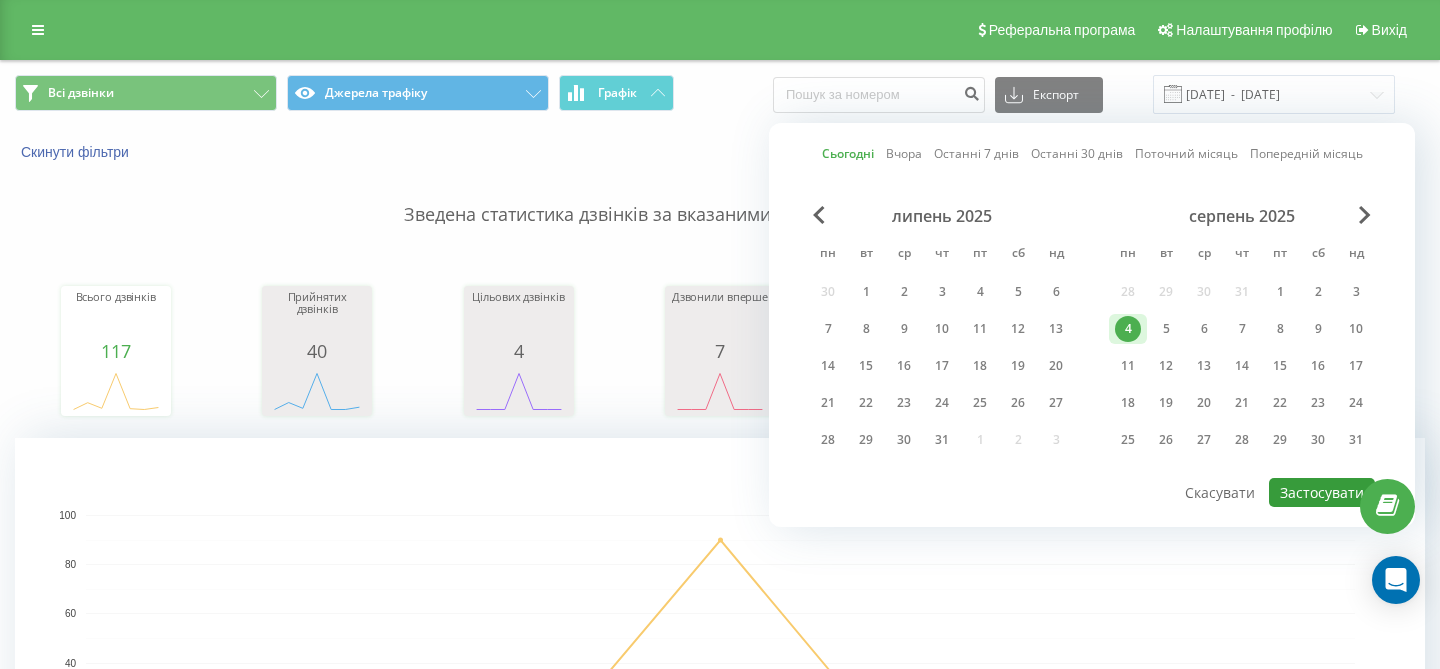 click on "Застосувати" at bounding box center (1322, 492) 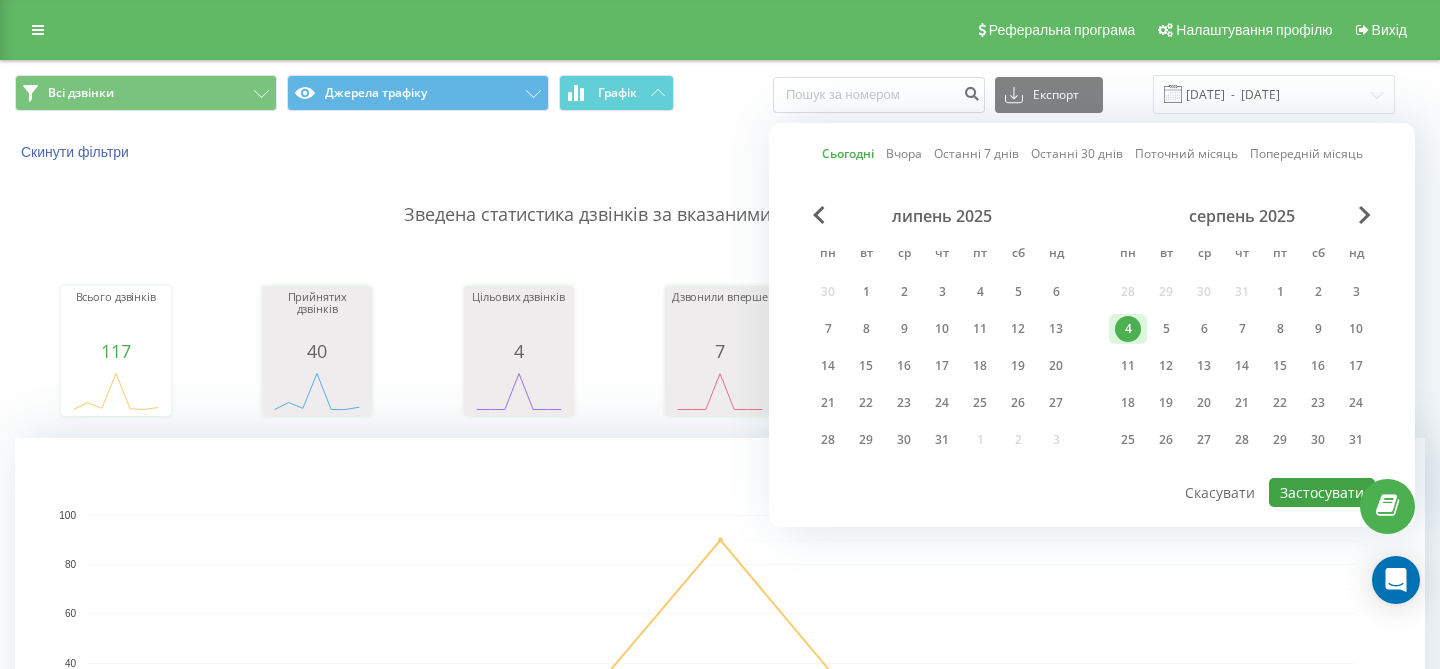 type on "04.08.2025  -  04.08.2025" 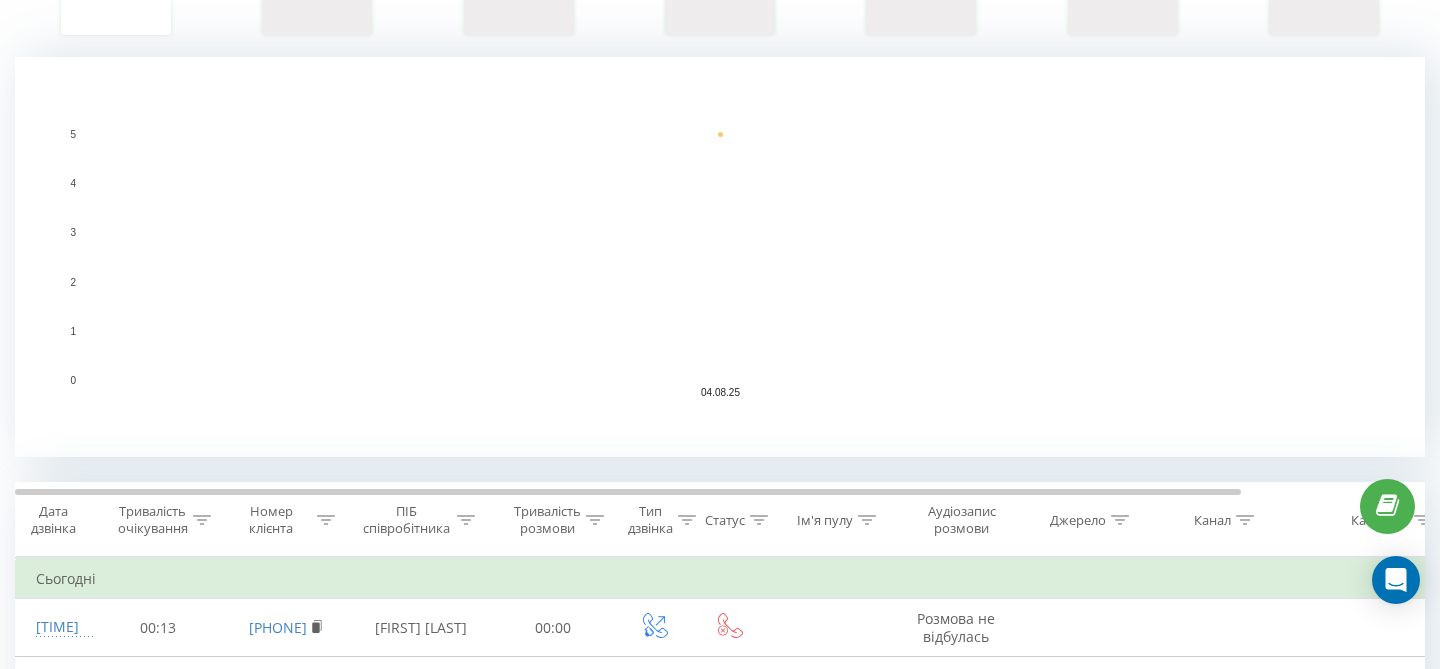 scroll, scrollTop: 384, scrollLeft: 0, axis: vertical 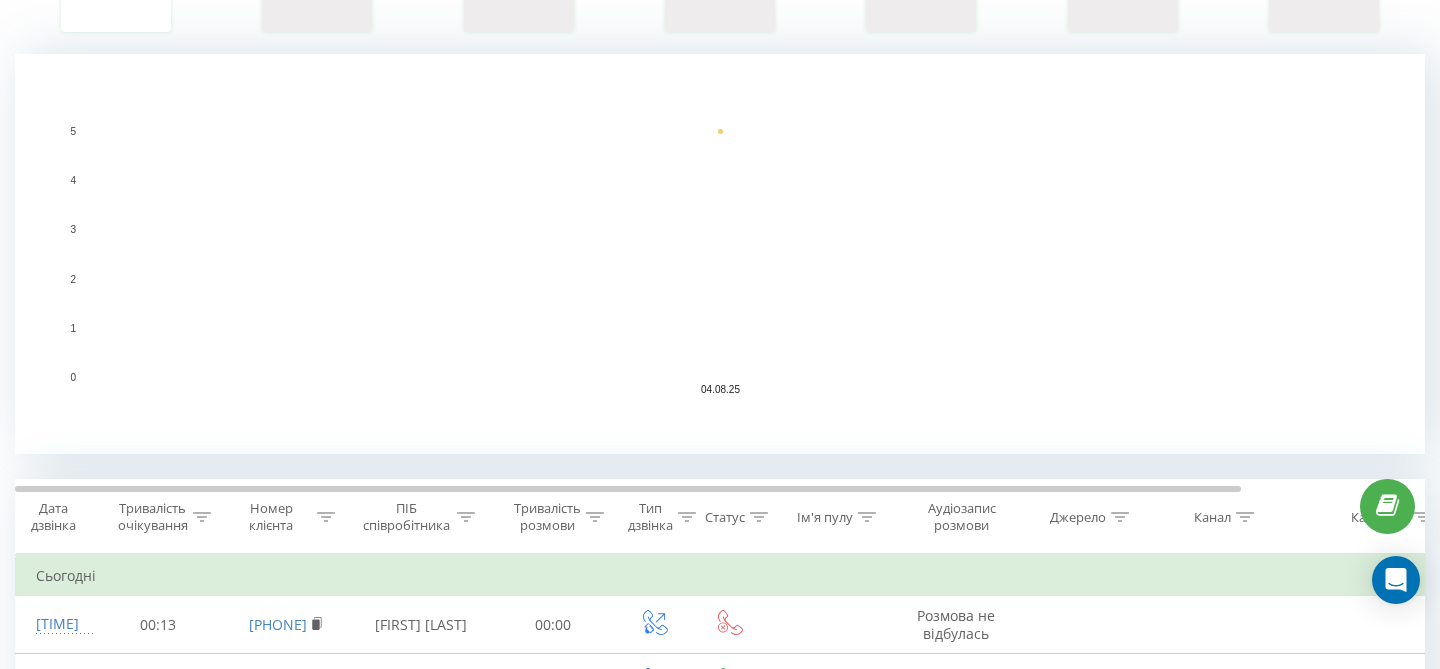 click 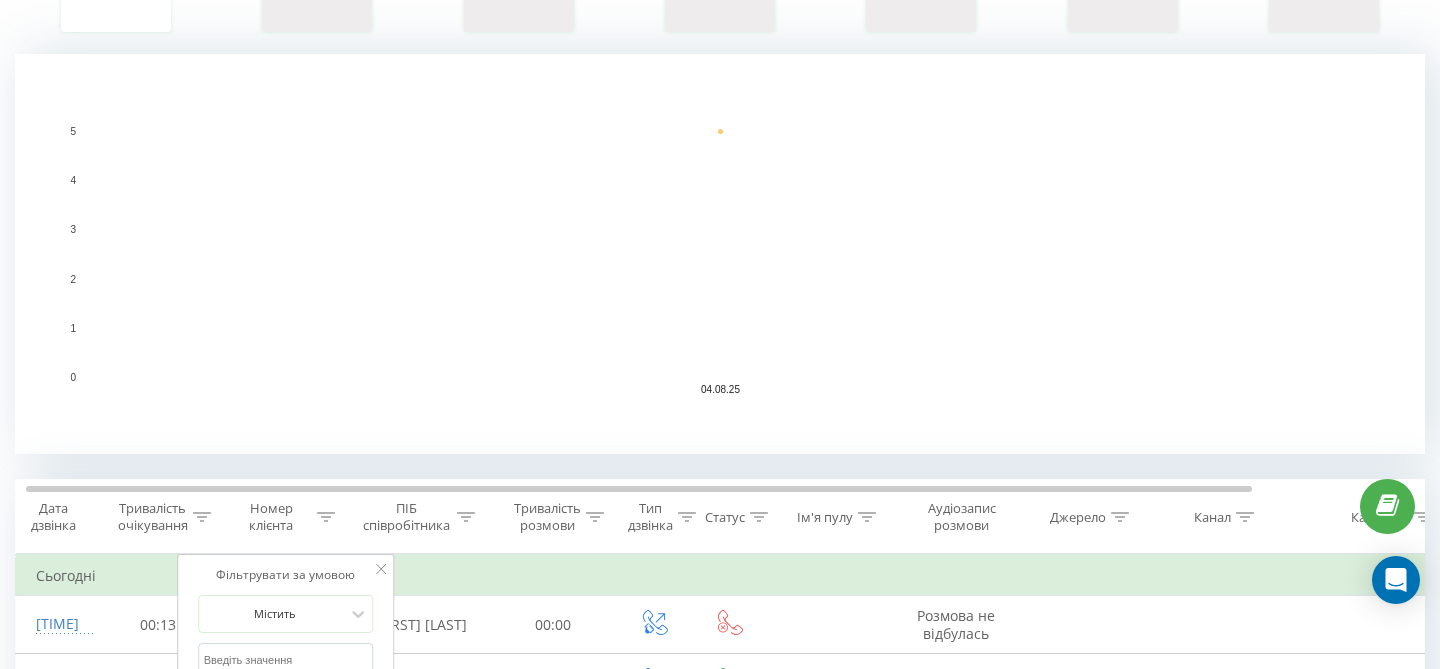 scroll, scrollTop: 516, scrollLeft: 0, axis: vertical 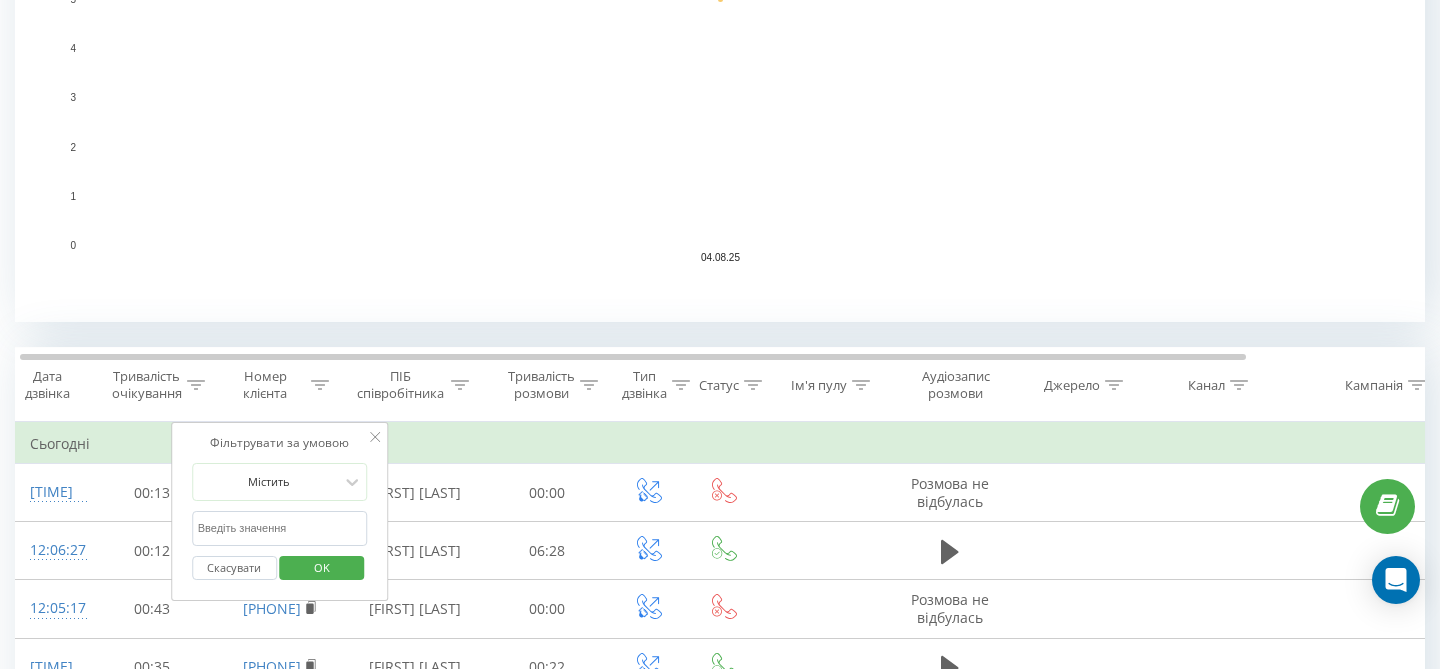 click at bounding box center [280, 528] 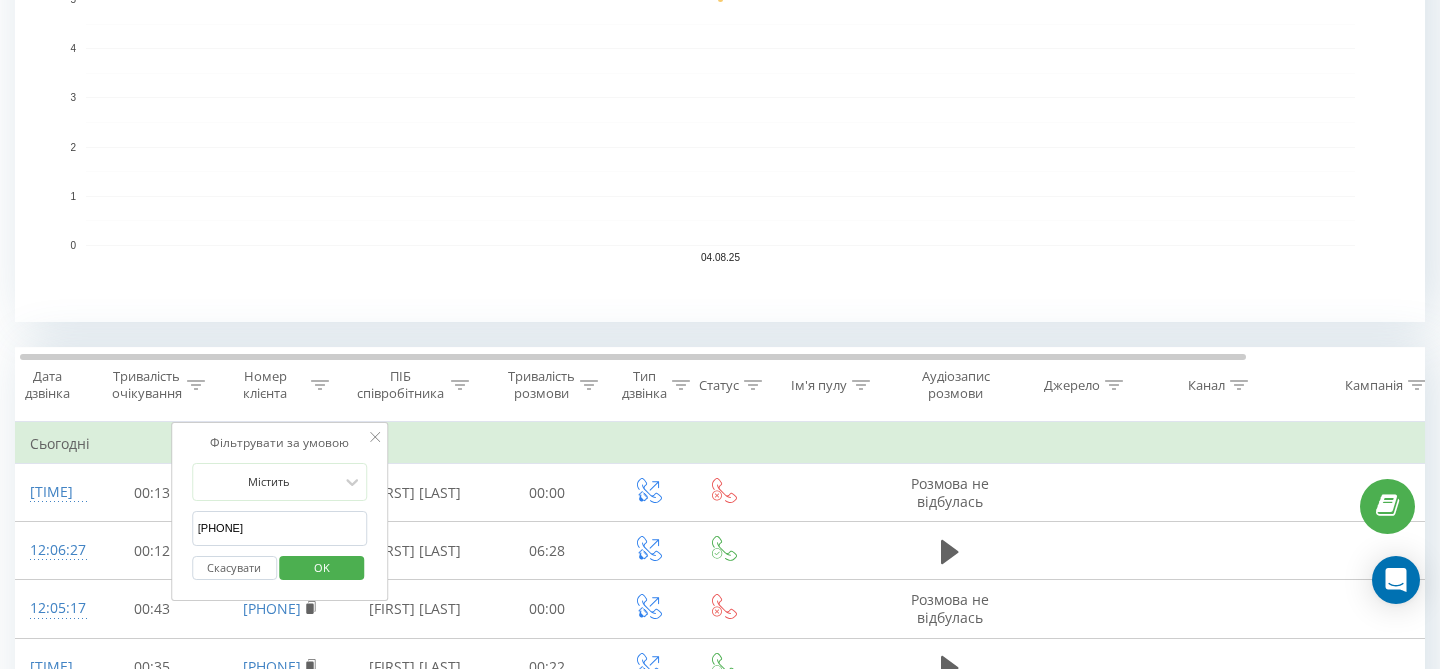 click on "OK" at bounding box center [322, 567] 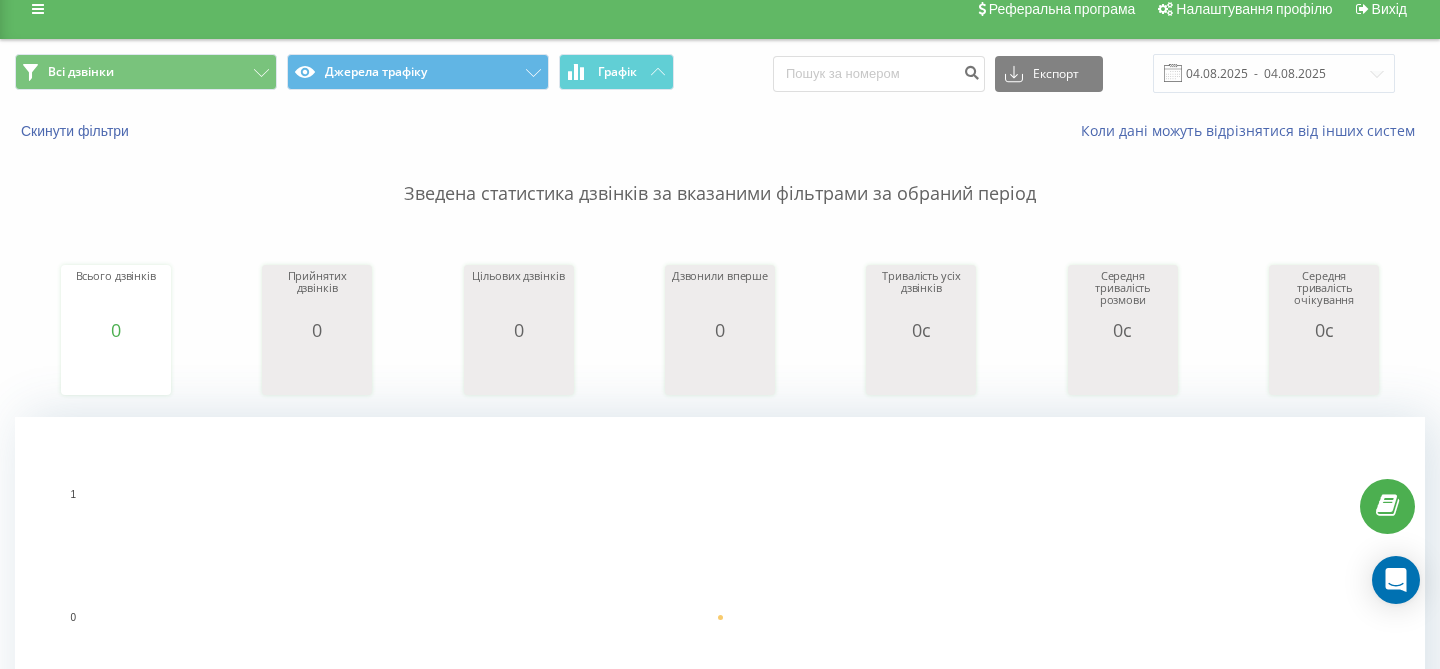 scroll, scrollTop: 5, scrollLeft: 0, axis: vertical 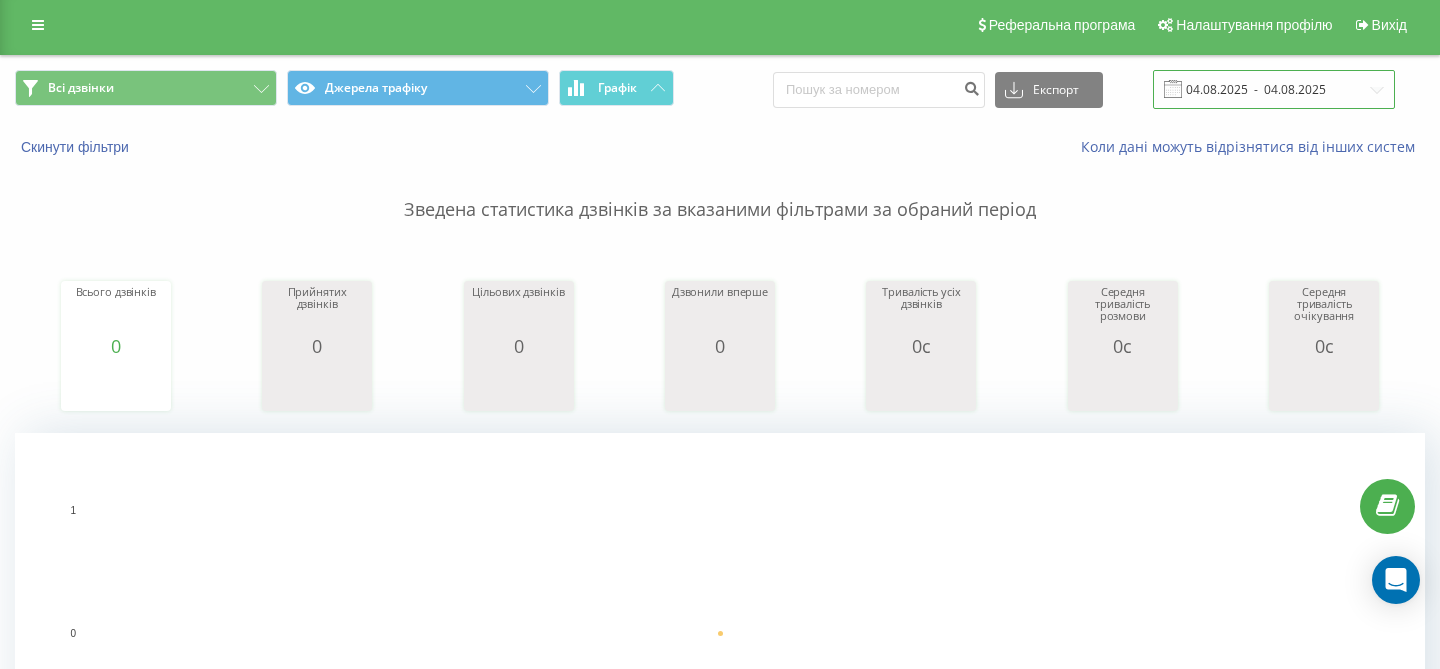 click on "04.08.2025  -  04.08.2025" at bounding box center (1274, 89) 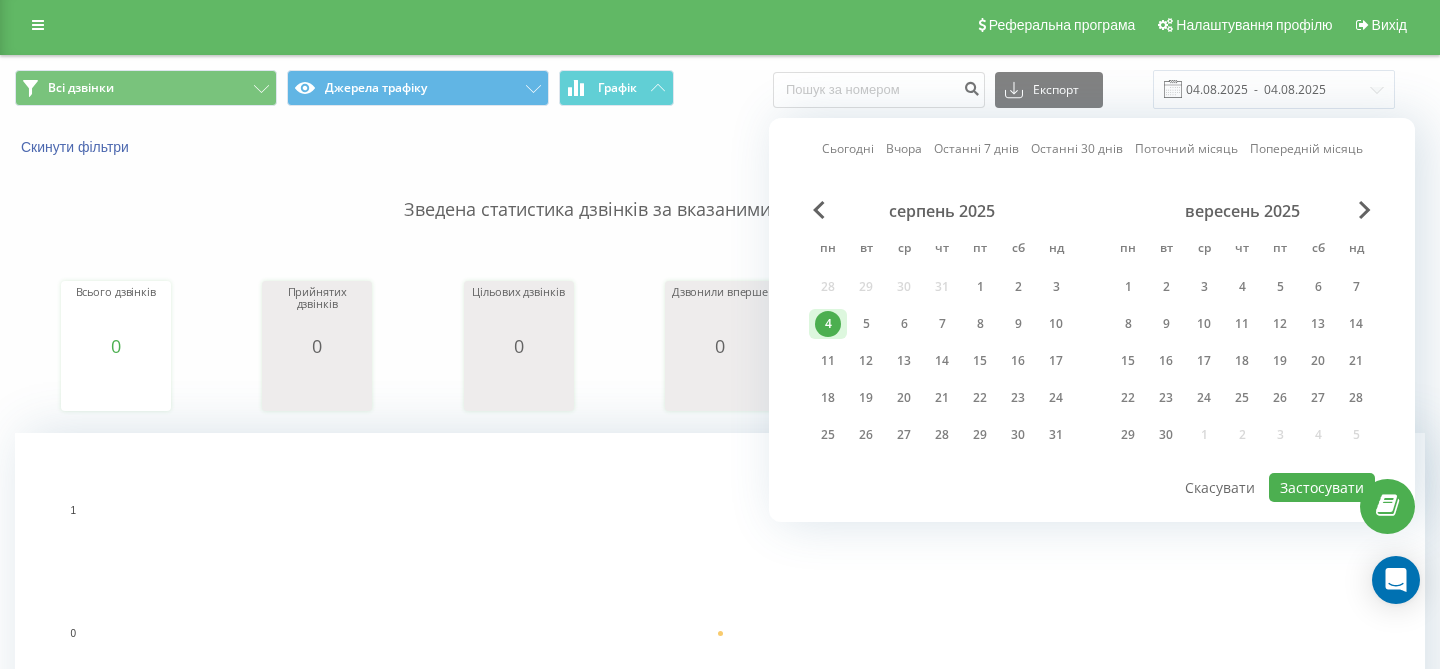 click on "Останні 7 днів" at bounding box center [976, 148] 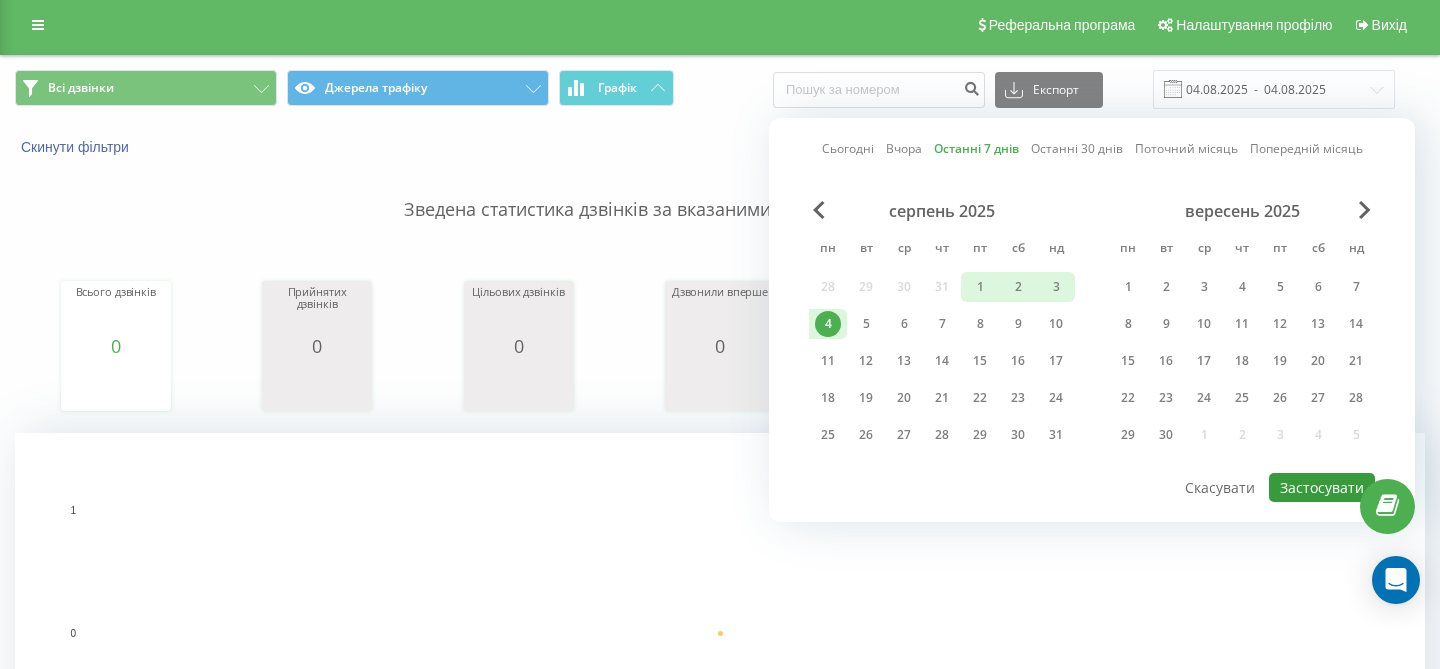 click on "Застосувати" at bounding box center [1322, 487] 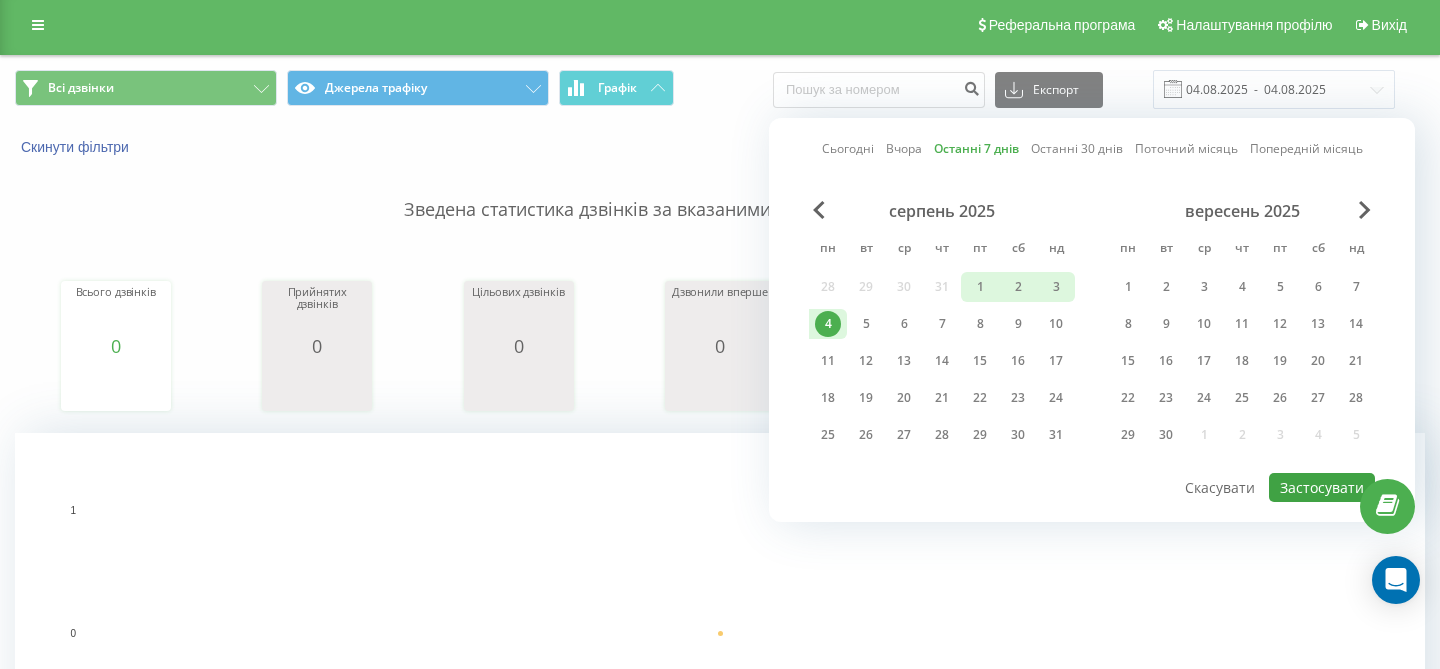 type on "[DATE]  -  [DATE]" 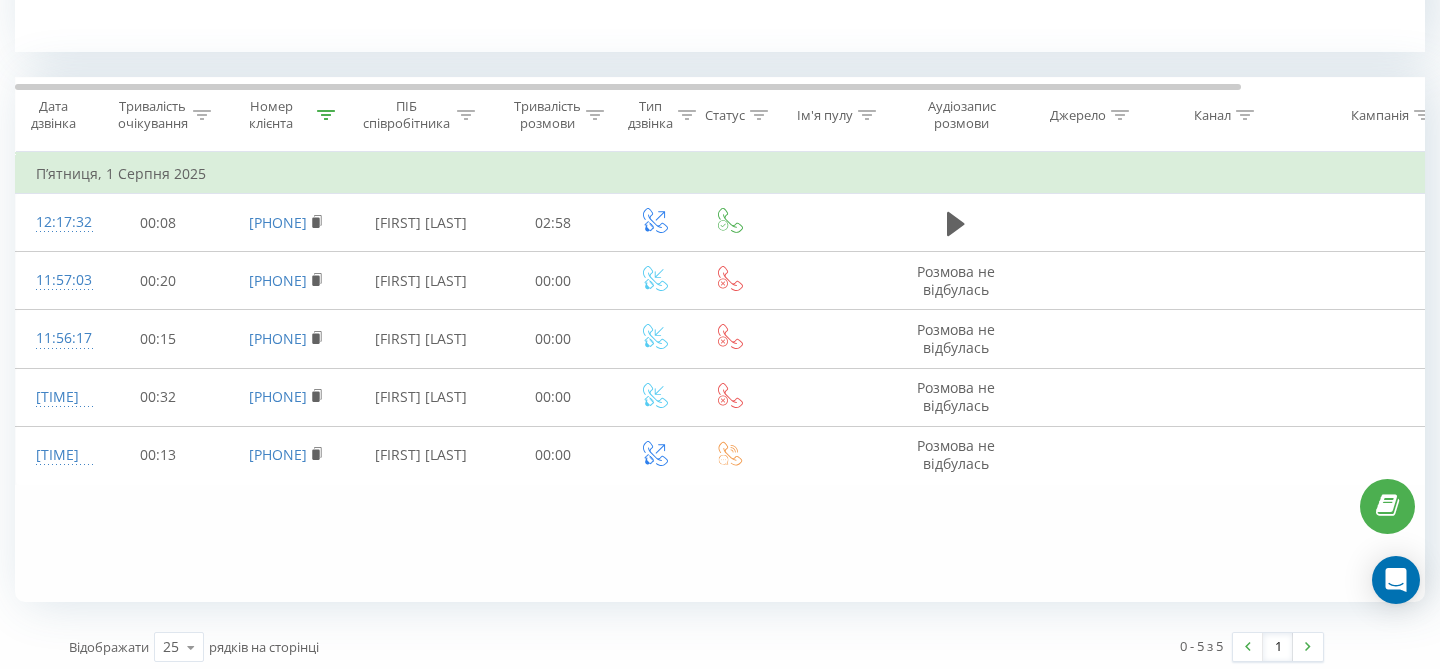 scroll, scrollTop: 794, scrollLeft: 0, axis: vertical 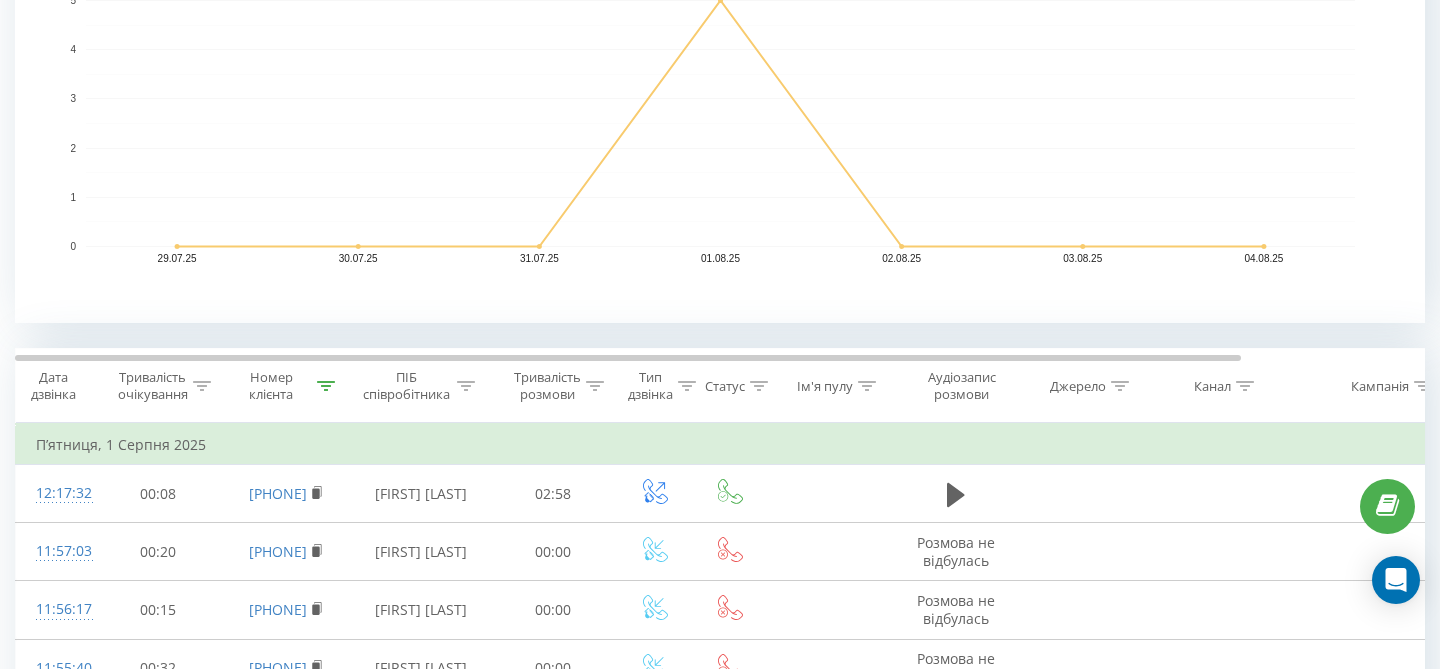 click on "Номер клієнта" at bounding box center [283, 386] 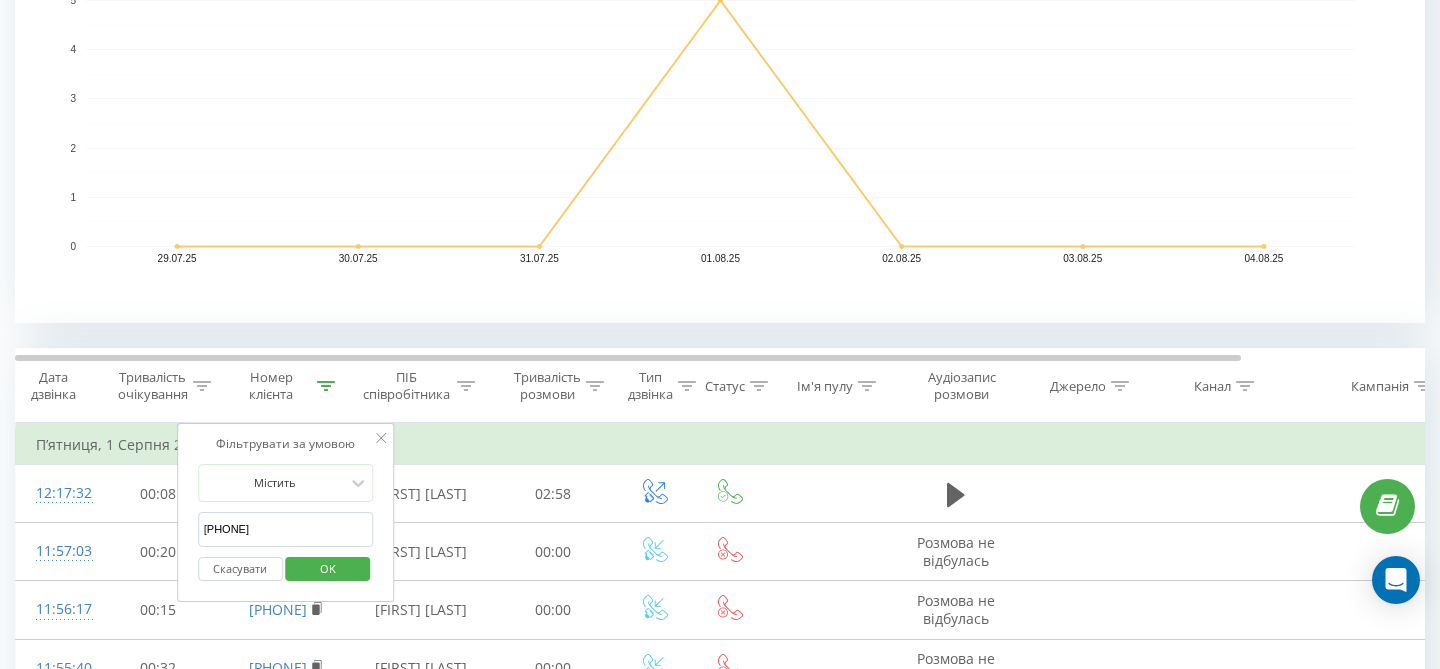 click at bounding box center [326, 386] 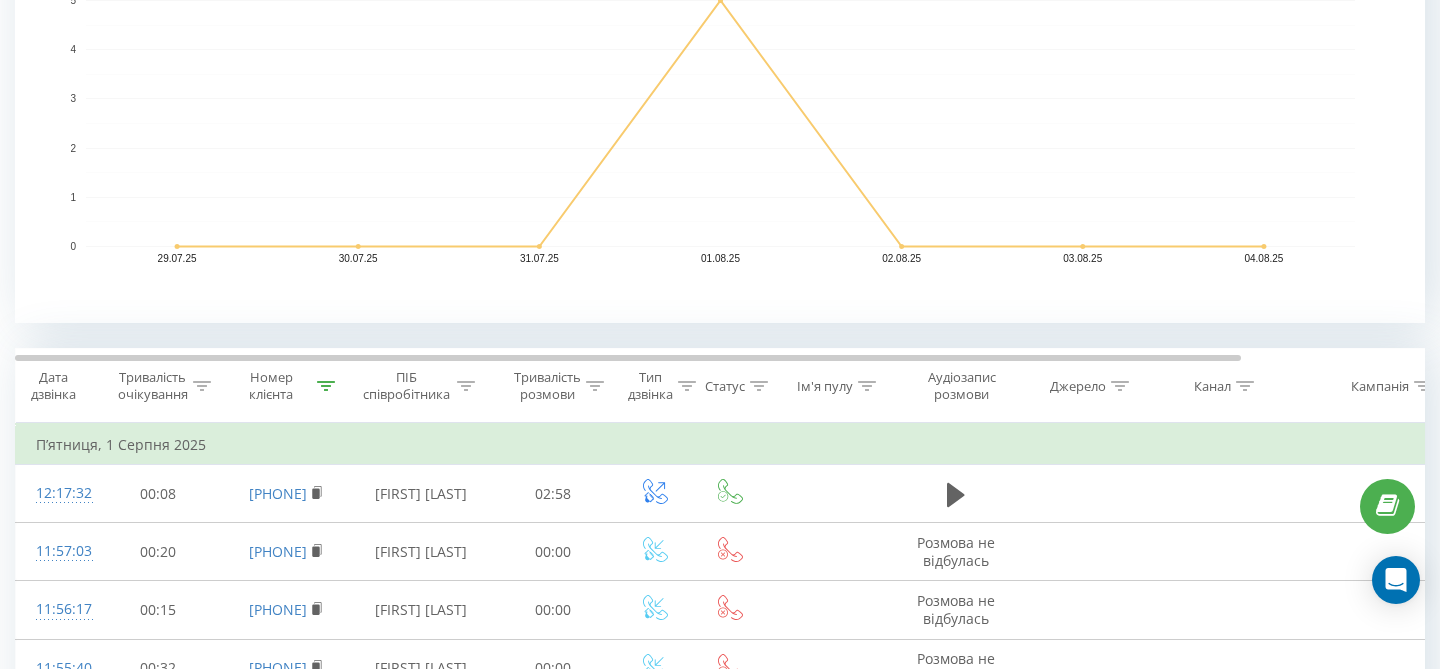 click at bounding box center (326, 386) 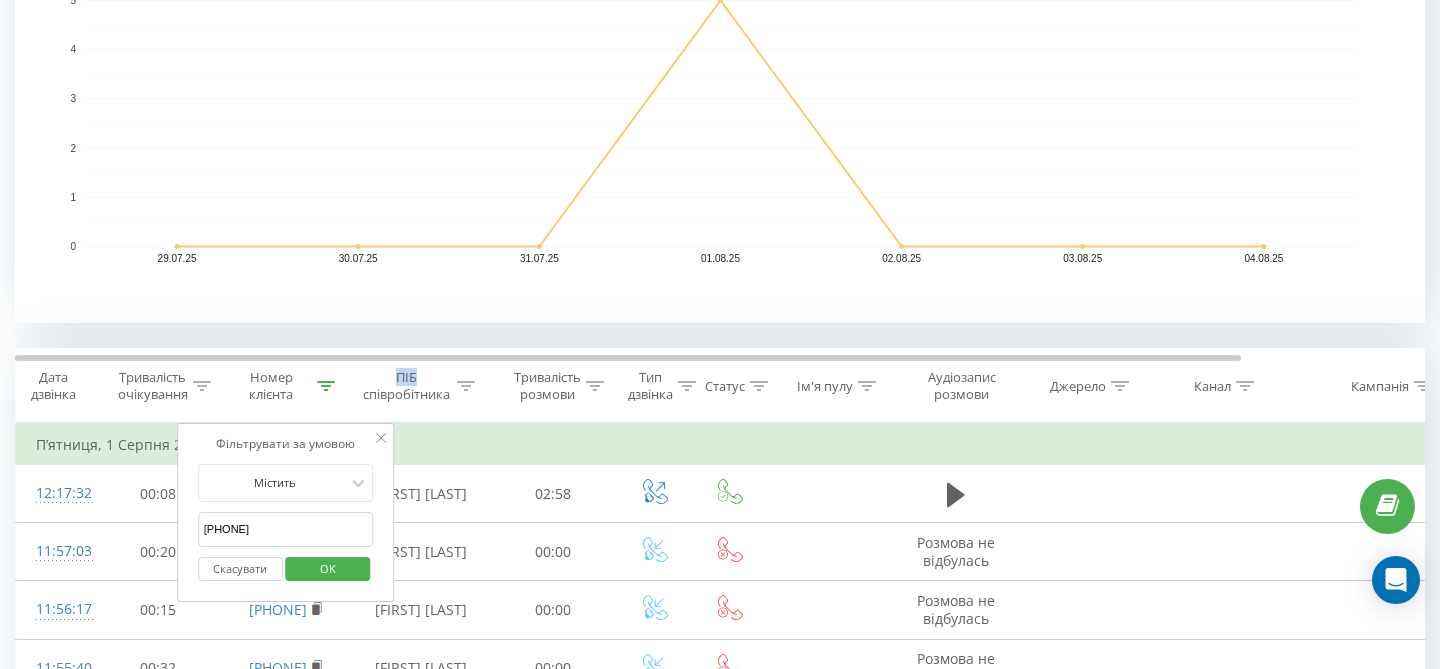 click on "Скасувати" at bounding box center (240, 569) 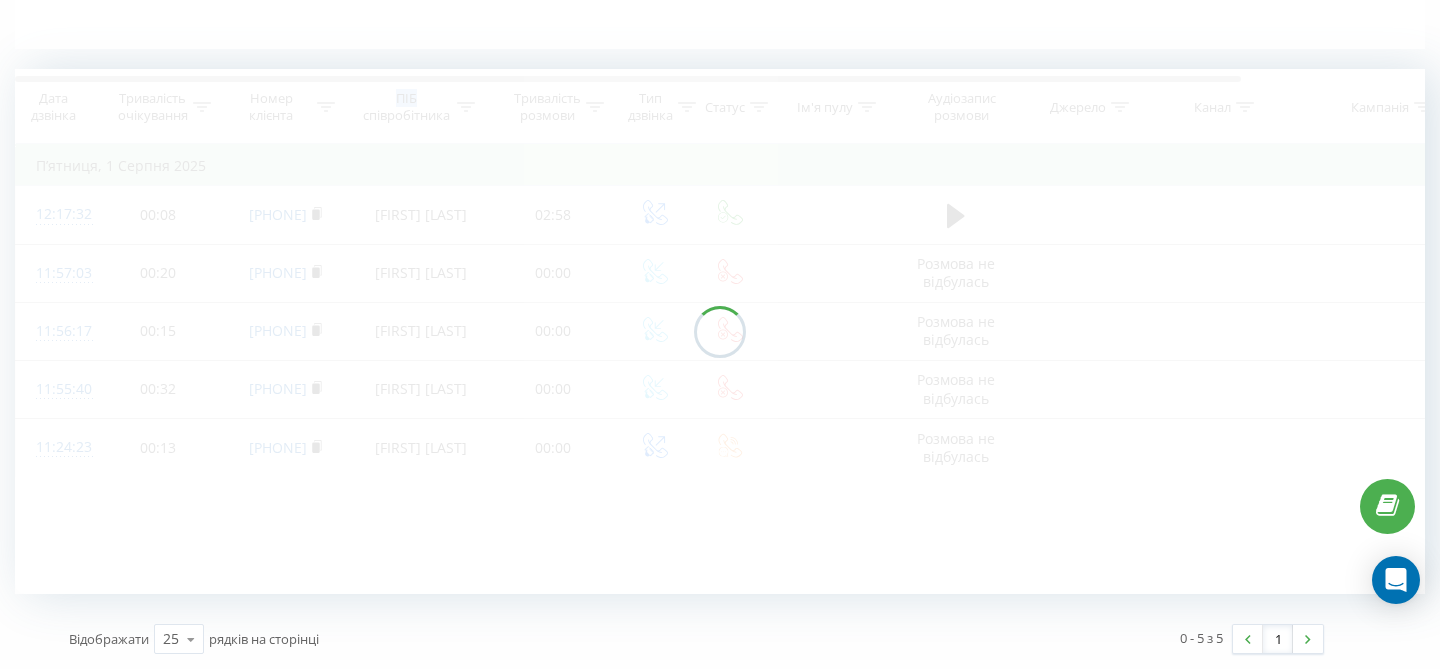 scroll, scrollTop: 513, scrollLeft: 0, axis: vertical 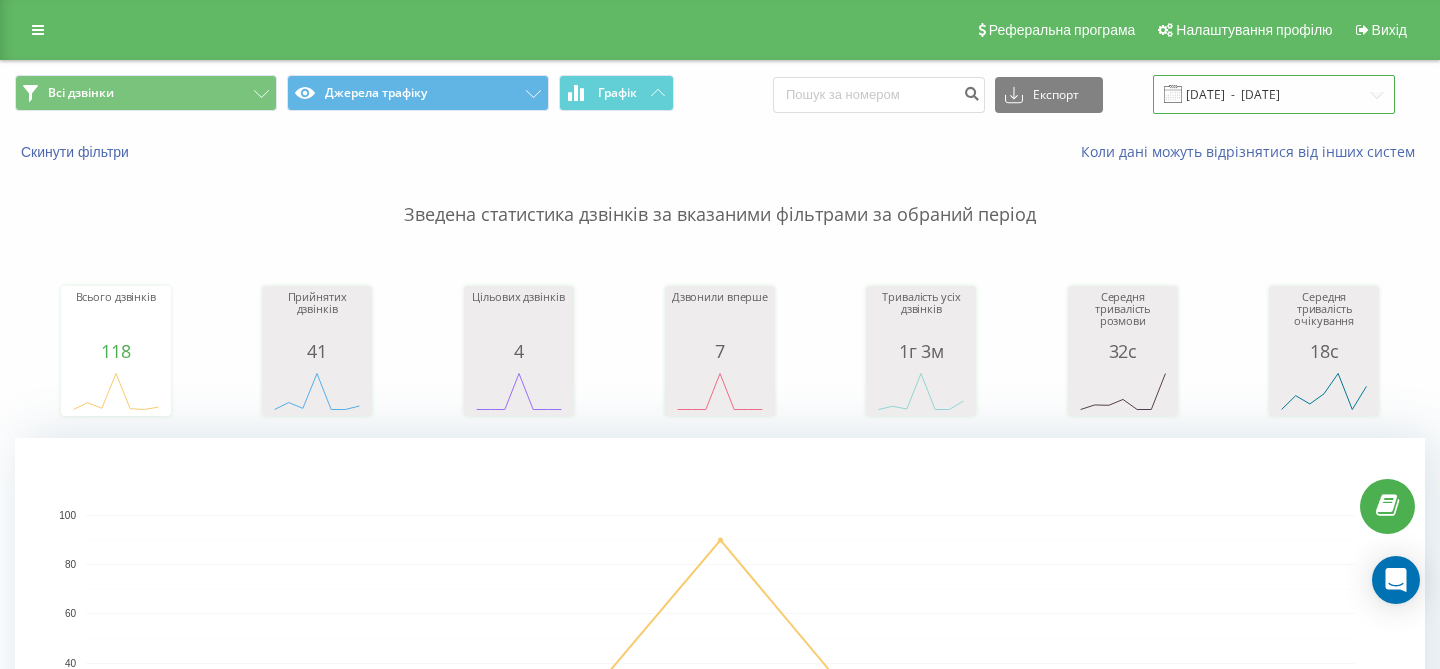 click on "[DATE]  -  [DATE]" at bounding box center (1274, 94) 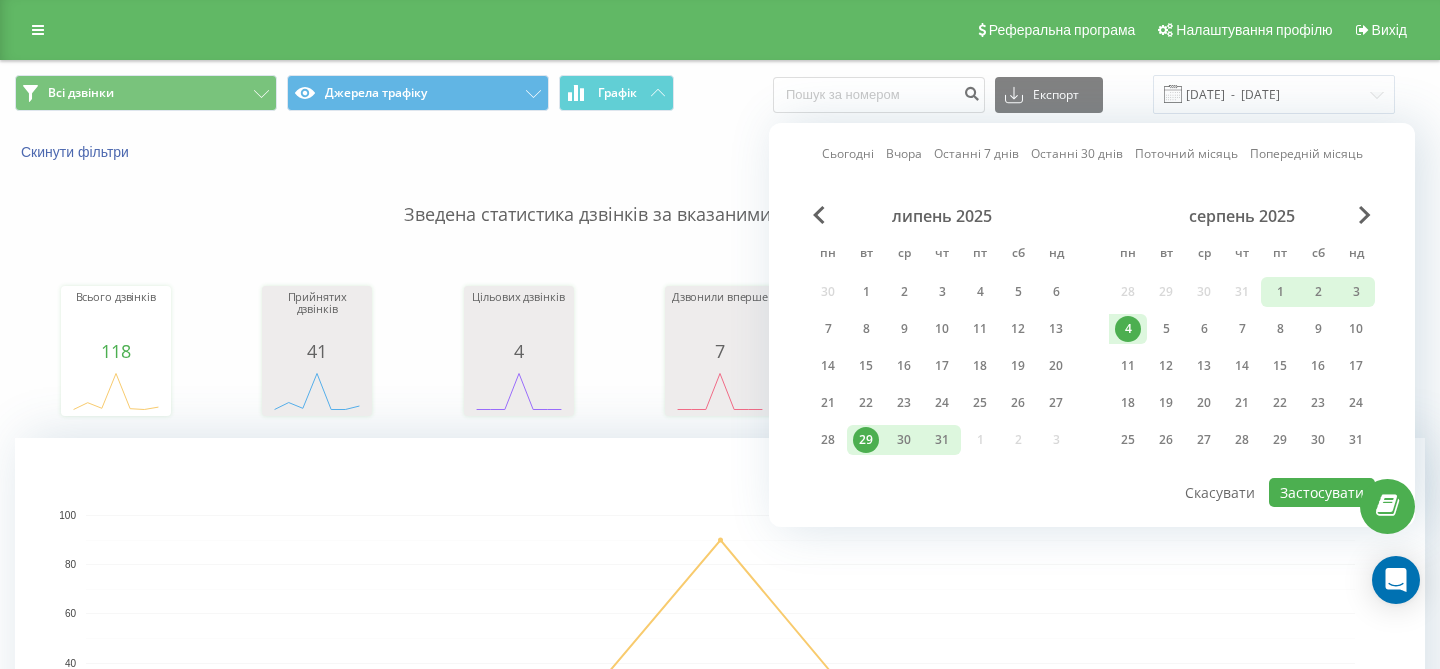 click on "Сьогодні" at bounding box center [848, 153] 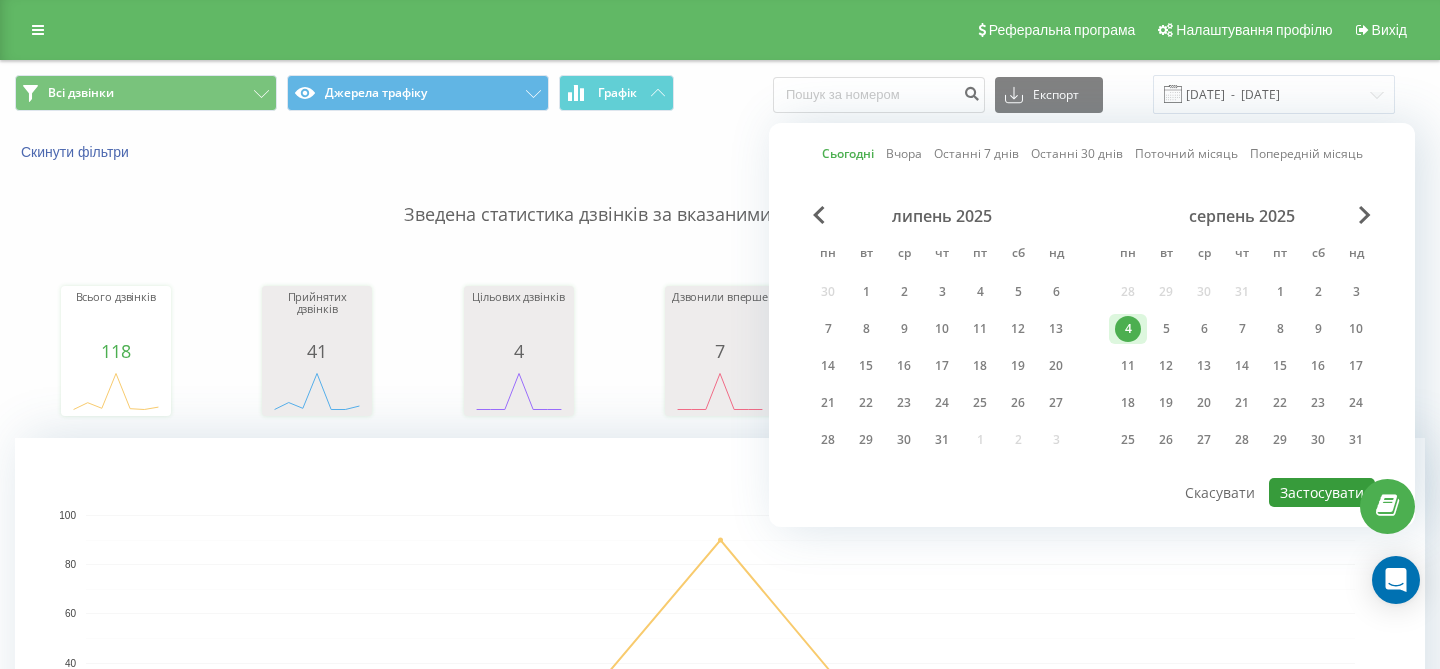 click on "Застосувати" at bounding box center (1322, 492) 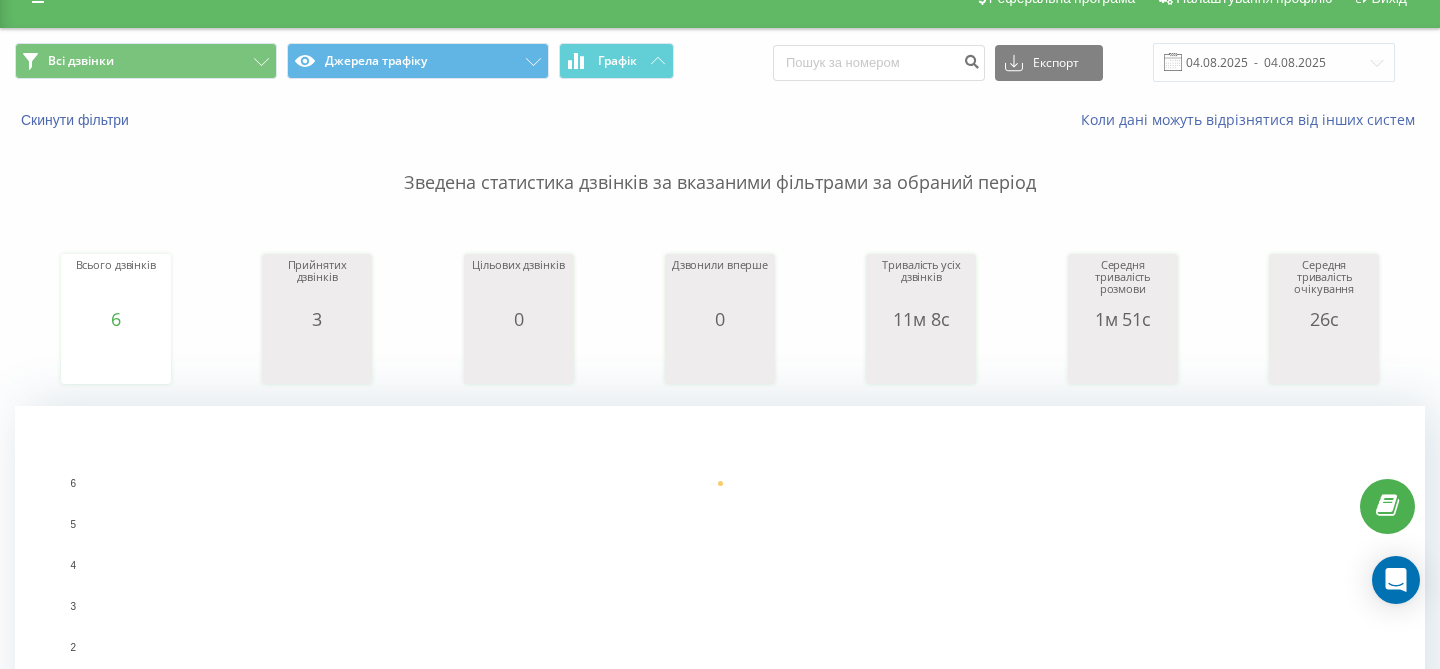 scroll, scrollTop: 0, scrollLeft: 0, axis: both 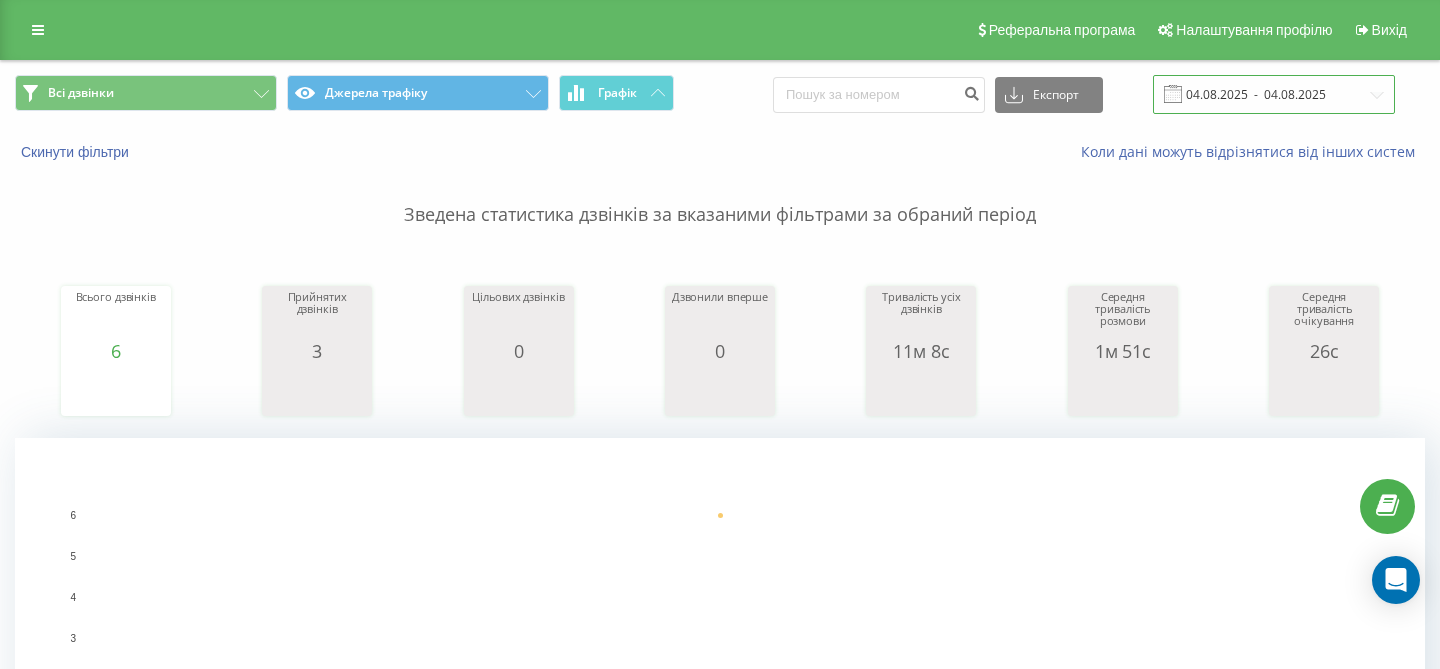 click on "04.08.2025  -  04.08.2025" at bounding box center [1274, 94] 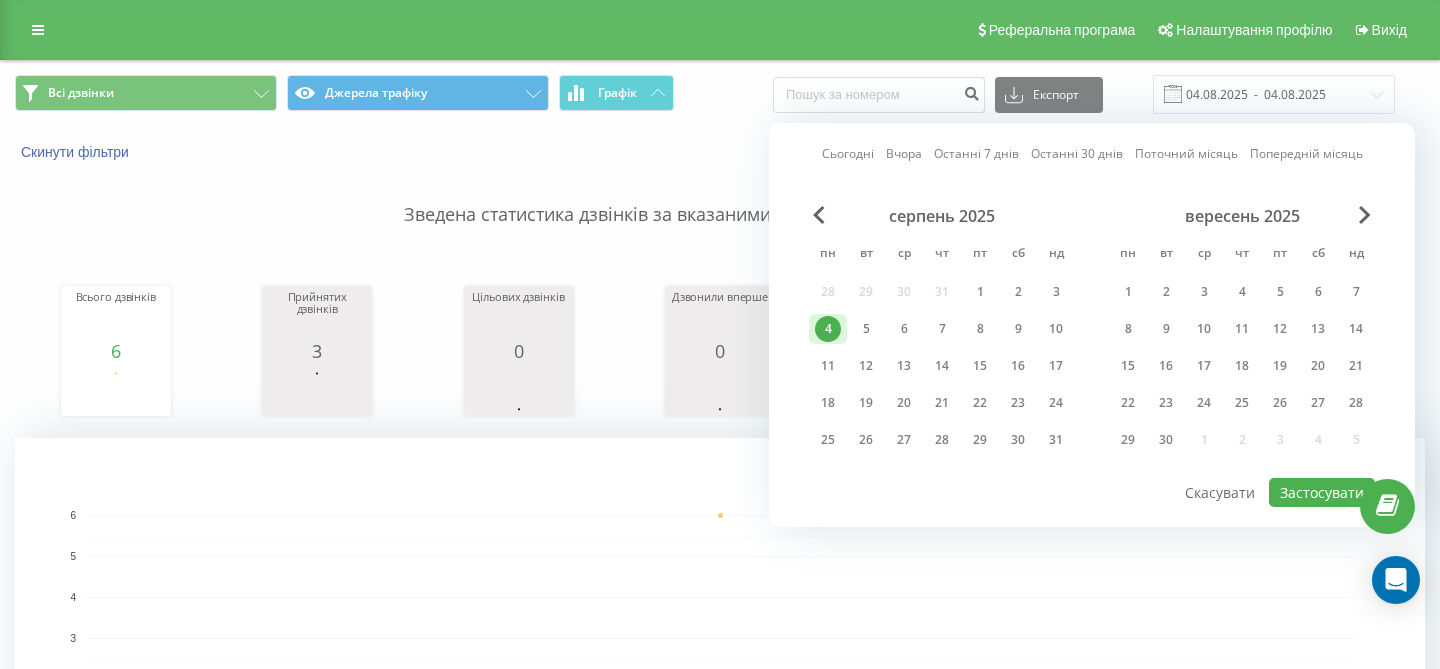 click on "Останні 7 днів" at bounding box center [976, 153] 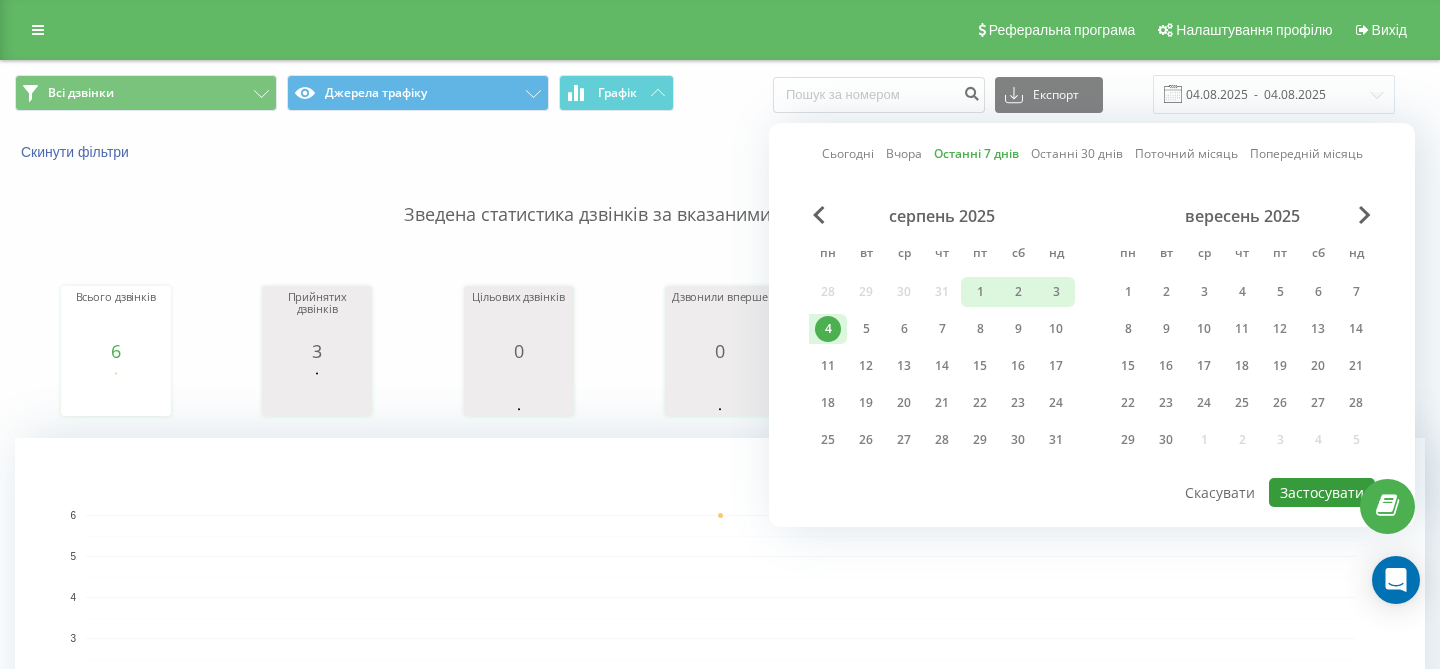 click on "Застосувати" at bounding box center [1322, 492] 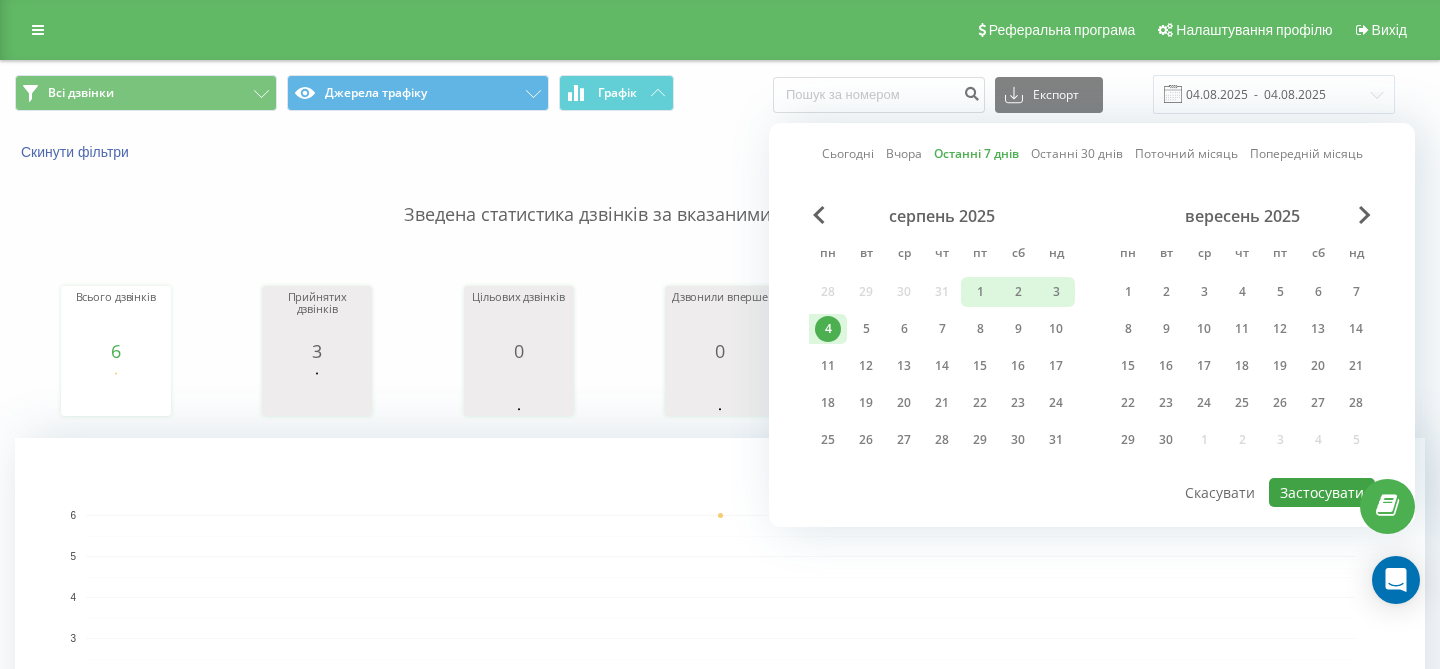 type on "[DATE]  -  [DATE]" 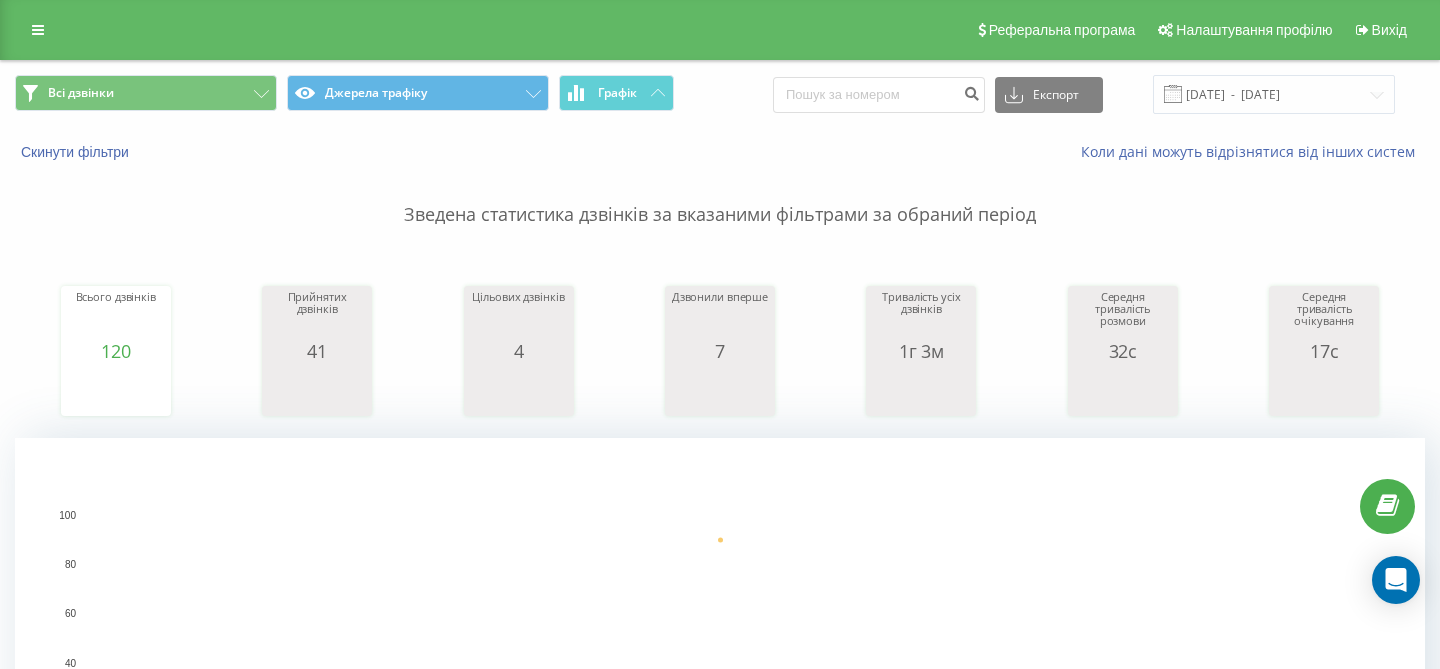 scroll, scrollTop: 472, scrollLeft: 0, axis: vertical 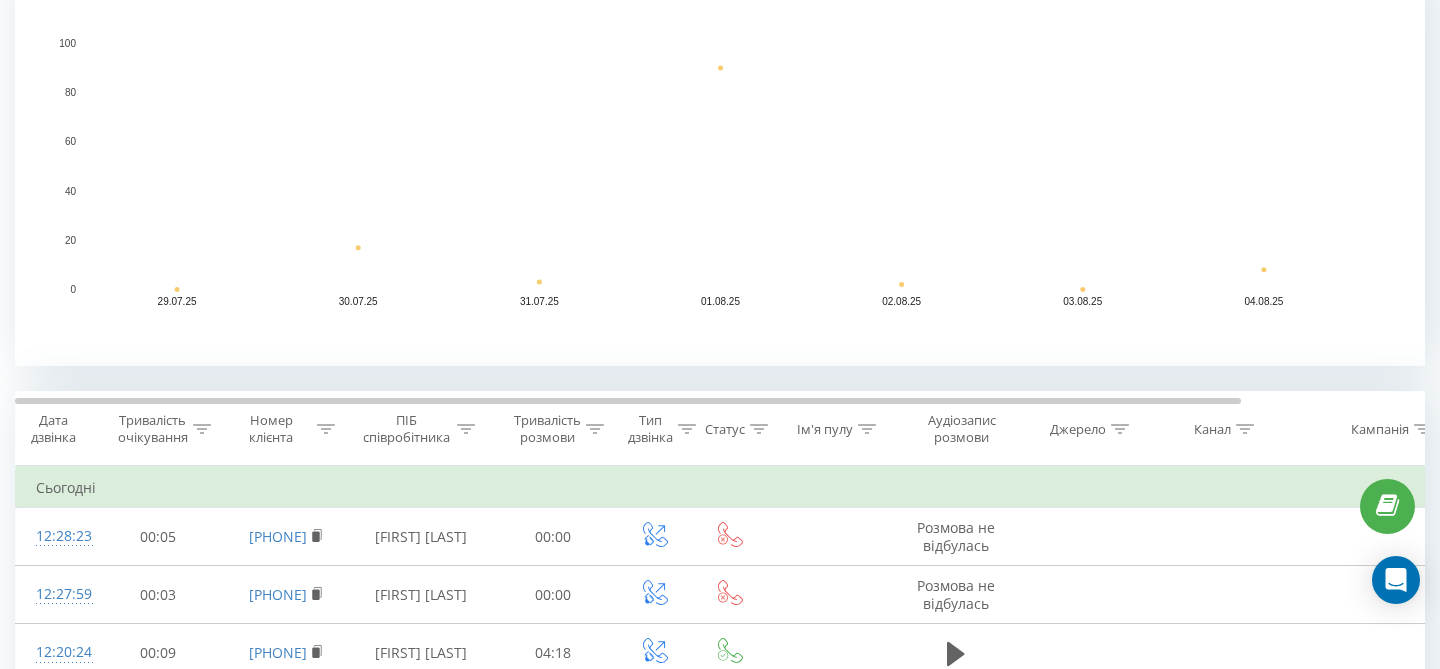 click on "Номер клієнта" at bounding box center [286, 429] 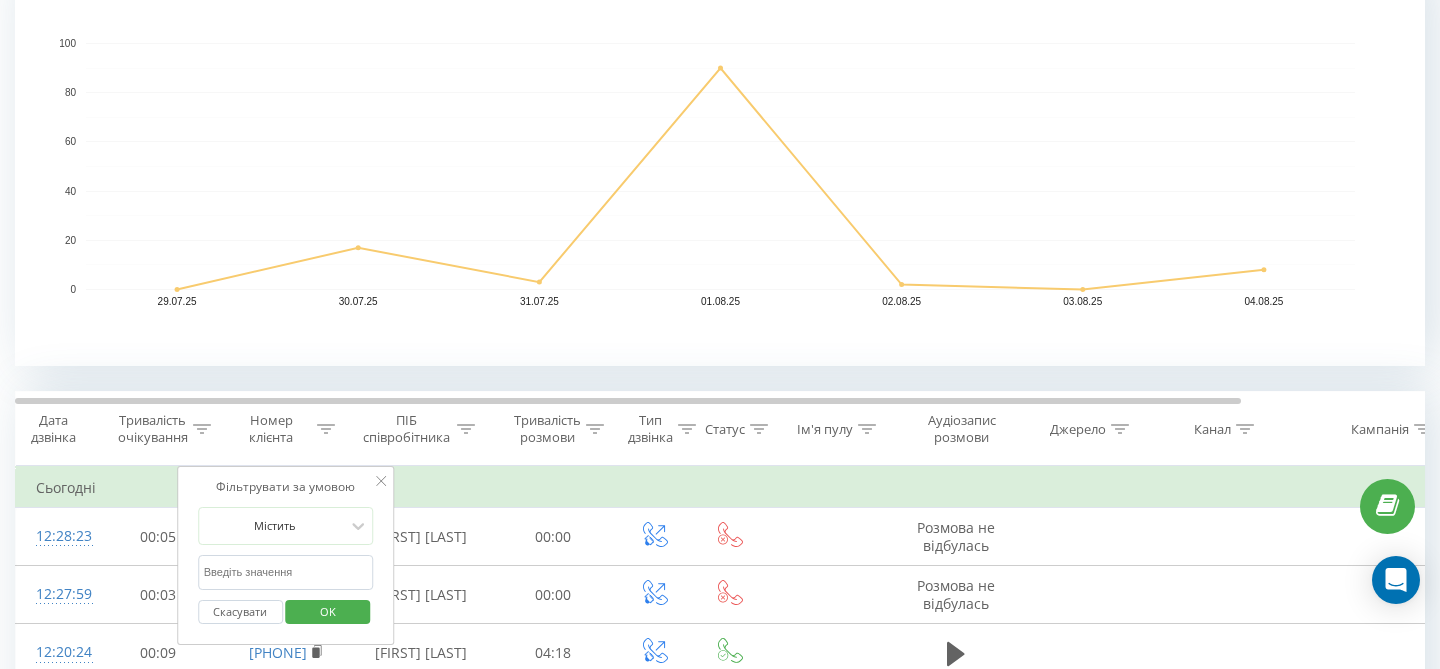 click at bounding box center [286, 572] 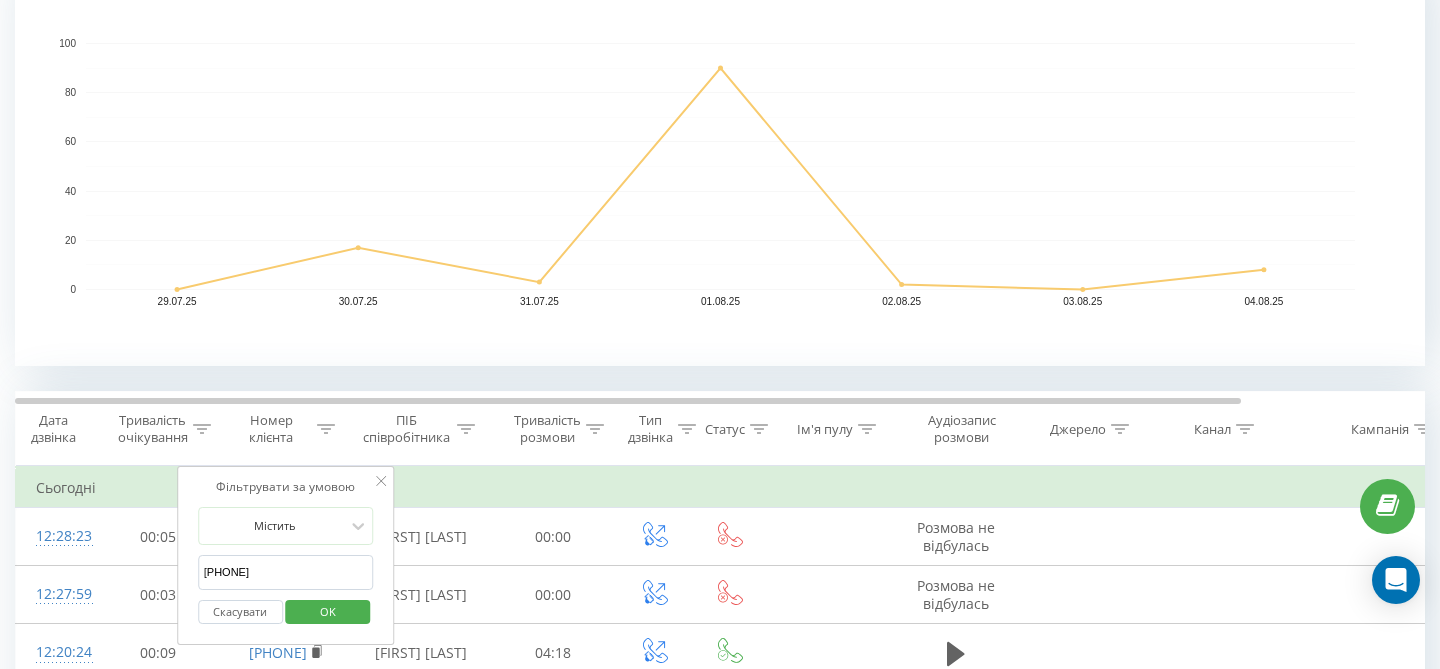 click on "380973006762" at bounding box center [286, 572] 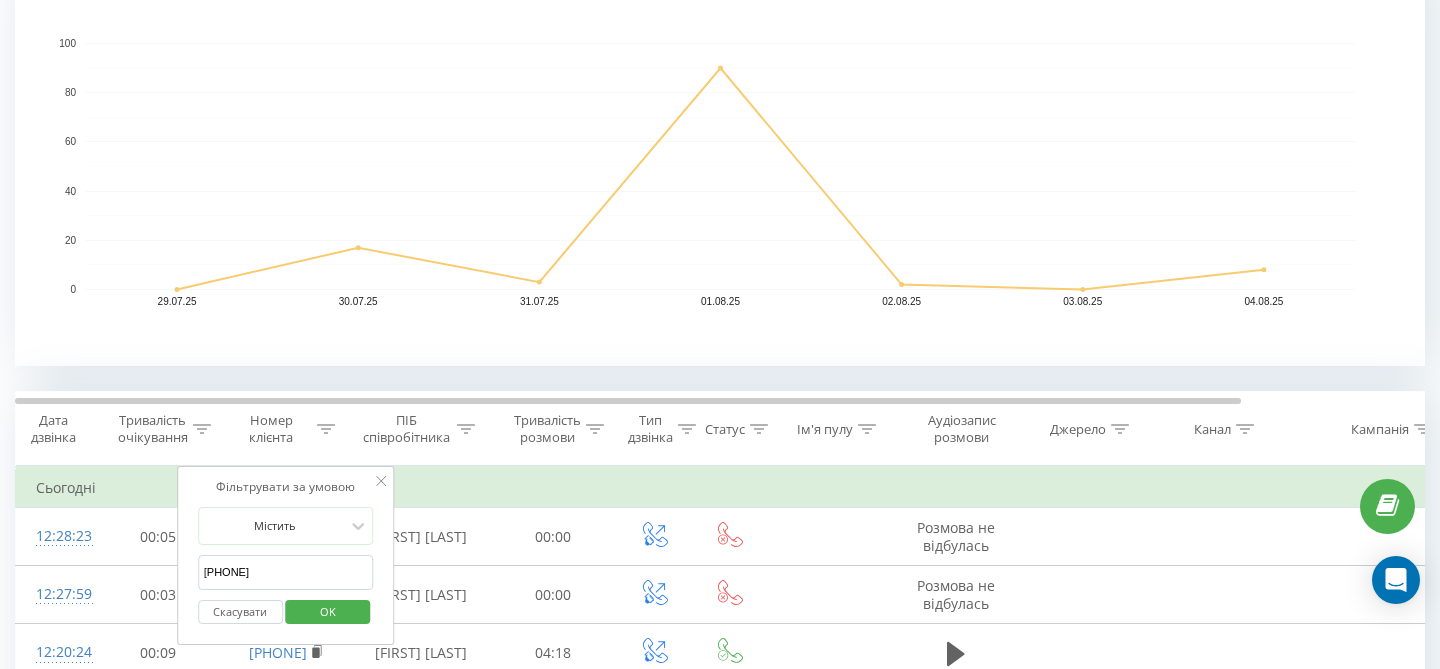 click on "OK" at bounding box center [328, 611] 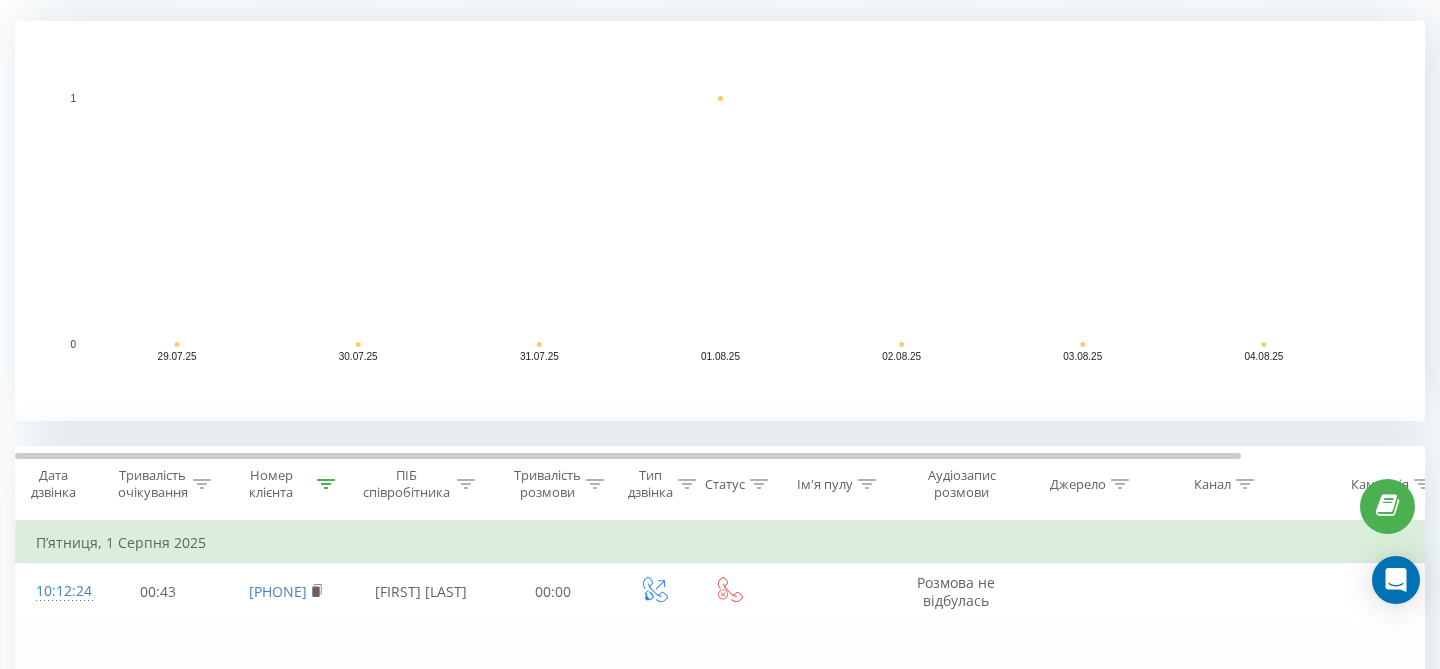 scroll, scrollTop: 416, scrollLeft: 0, axis: vertical 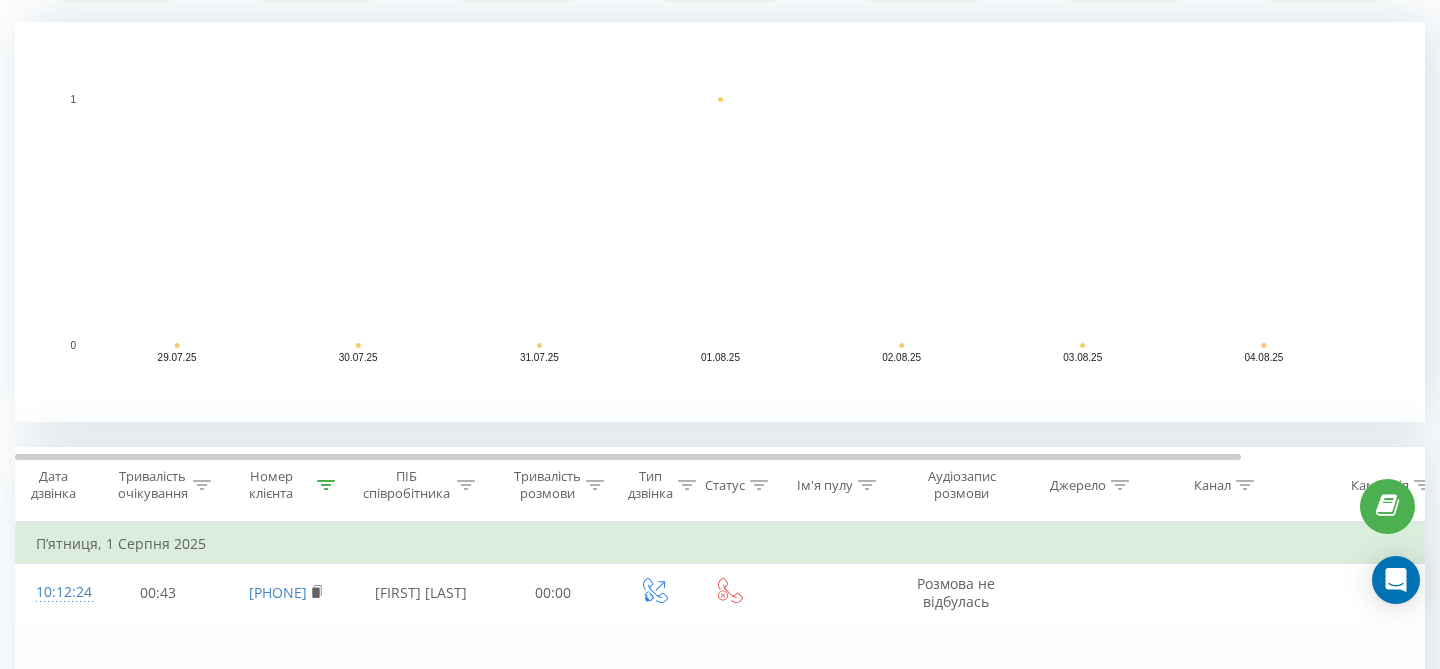 click at bounding box center [326, 485] 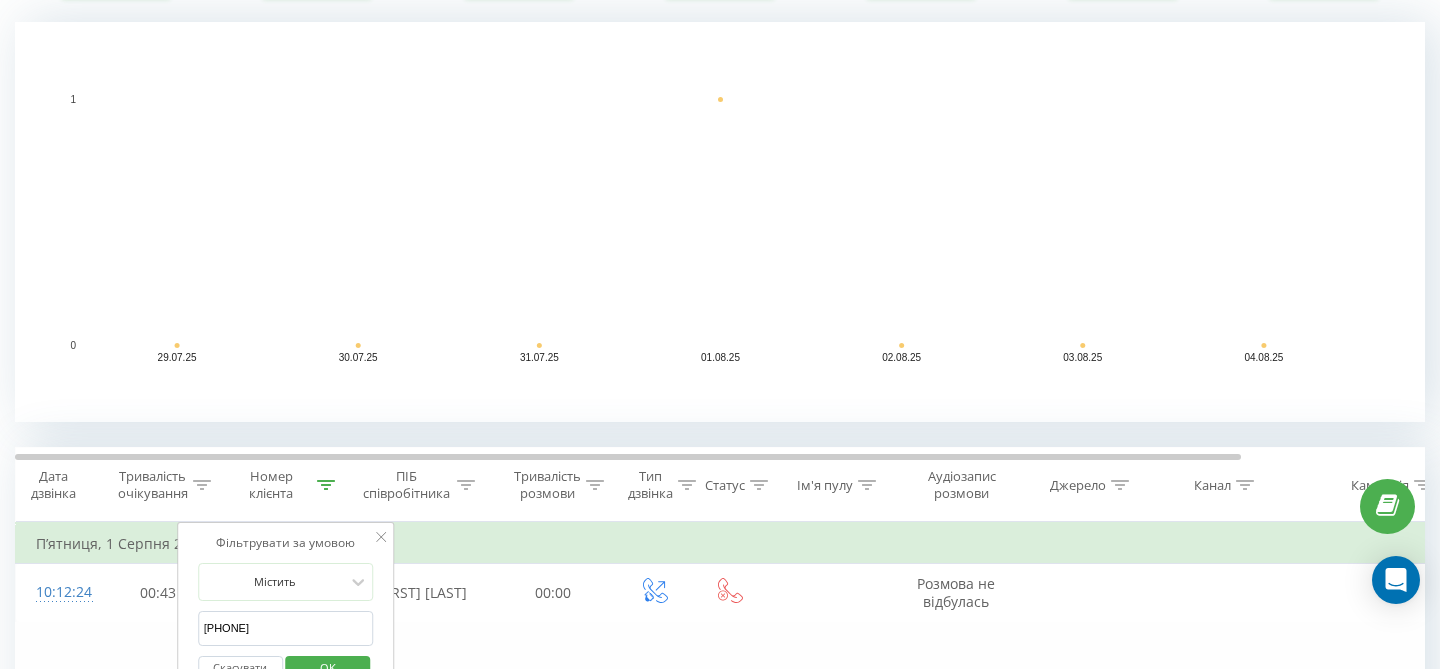 scroll, scrollTop: 468, scrollLeft: 0, axis: vertical 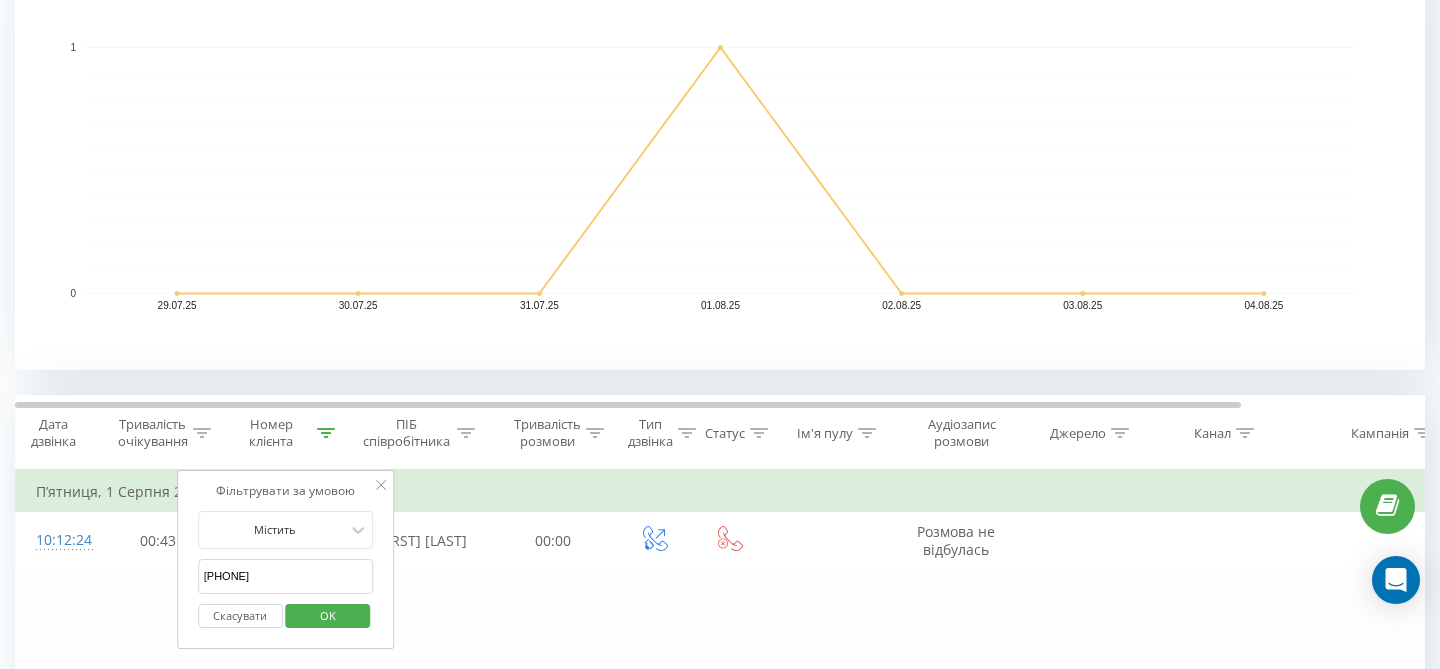 click on "Скасувати" at bounding box center (240, 616) 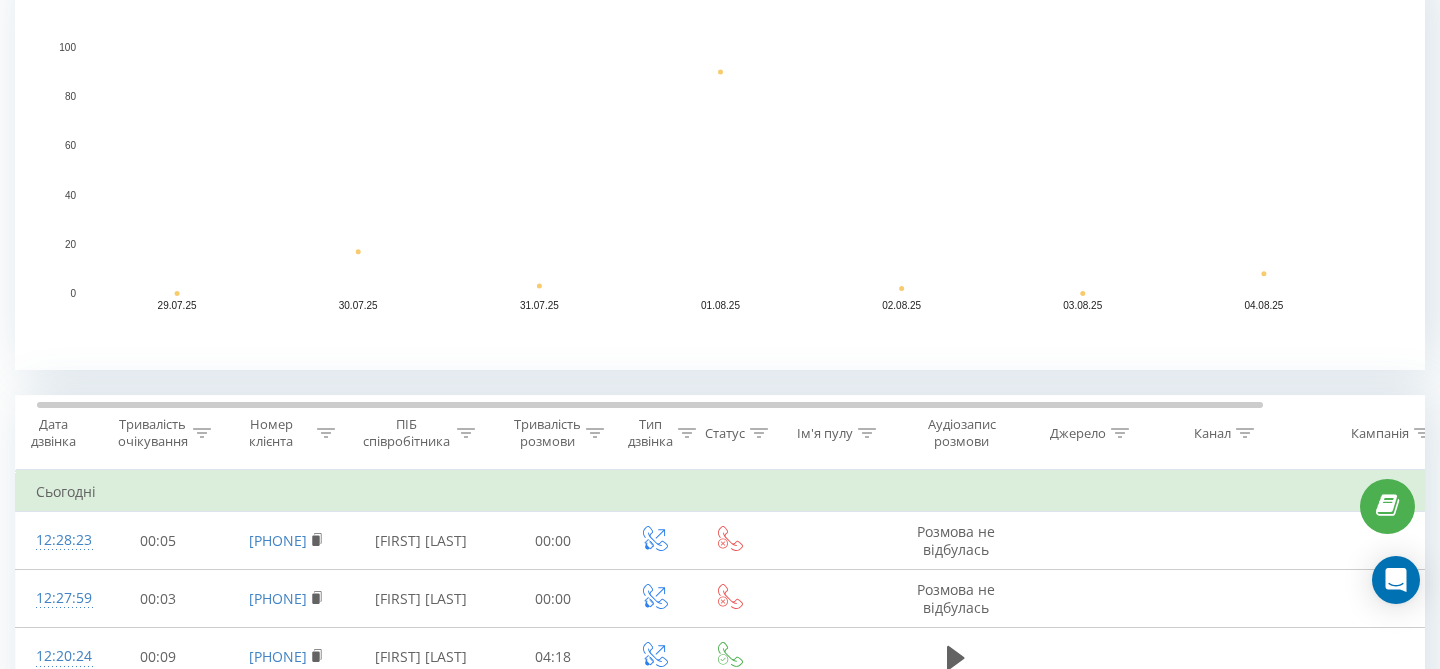 scroll, scrollTop: 0, scrollLeft: 0, axis: both 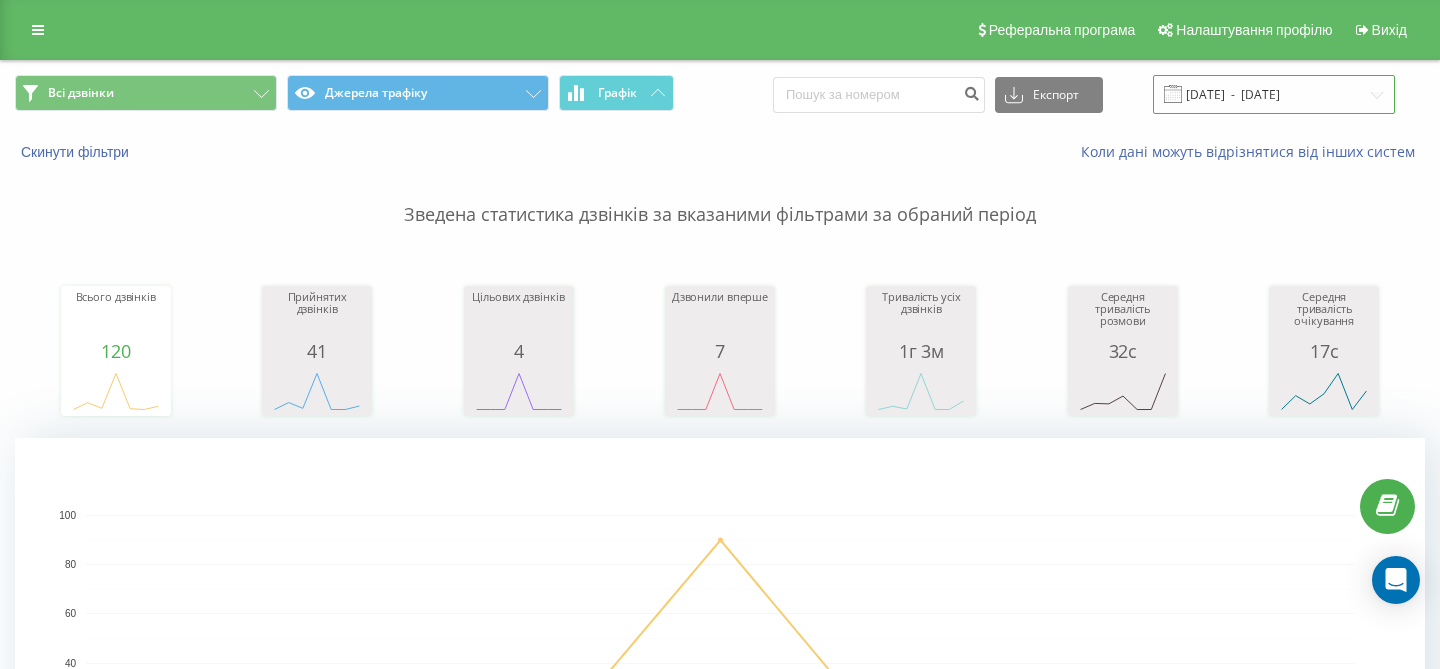 click on "[DATE]  -  [DATE]" at bounding box center (1274, 94) 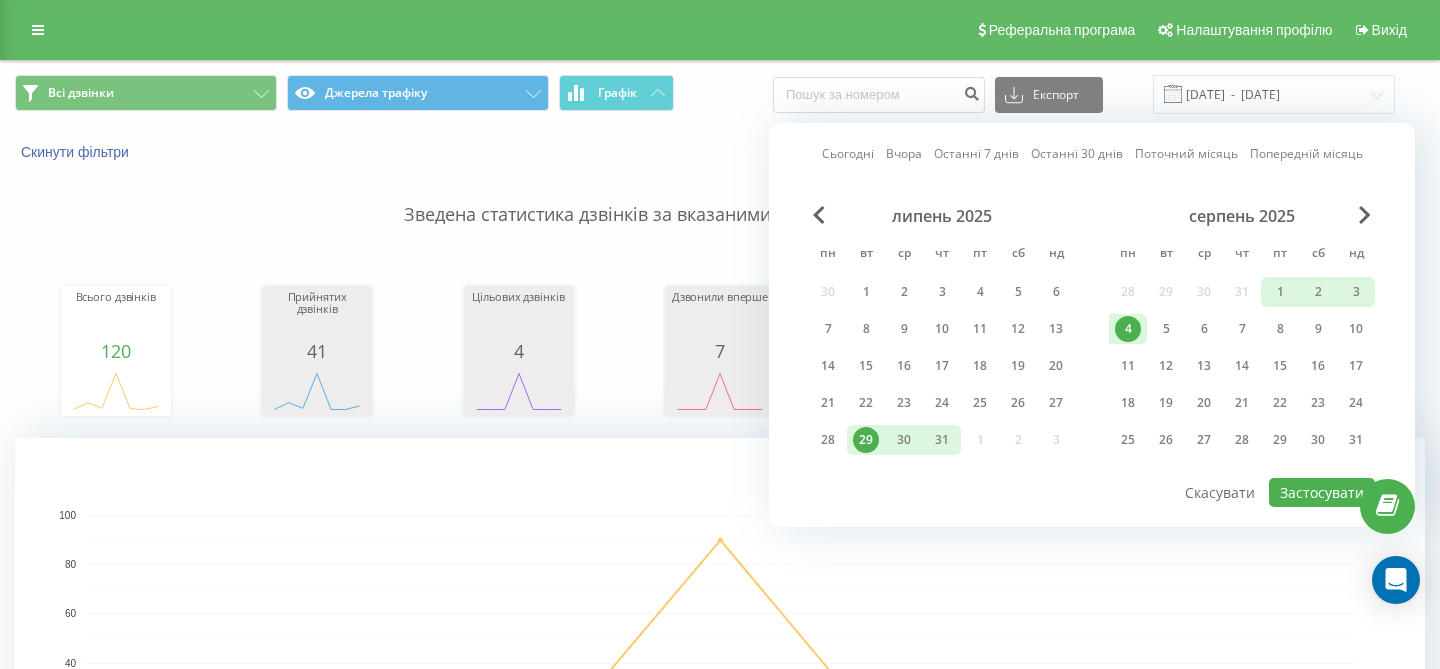 click on "Сьогодні" at bounding box center (848, 153) 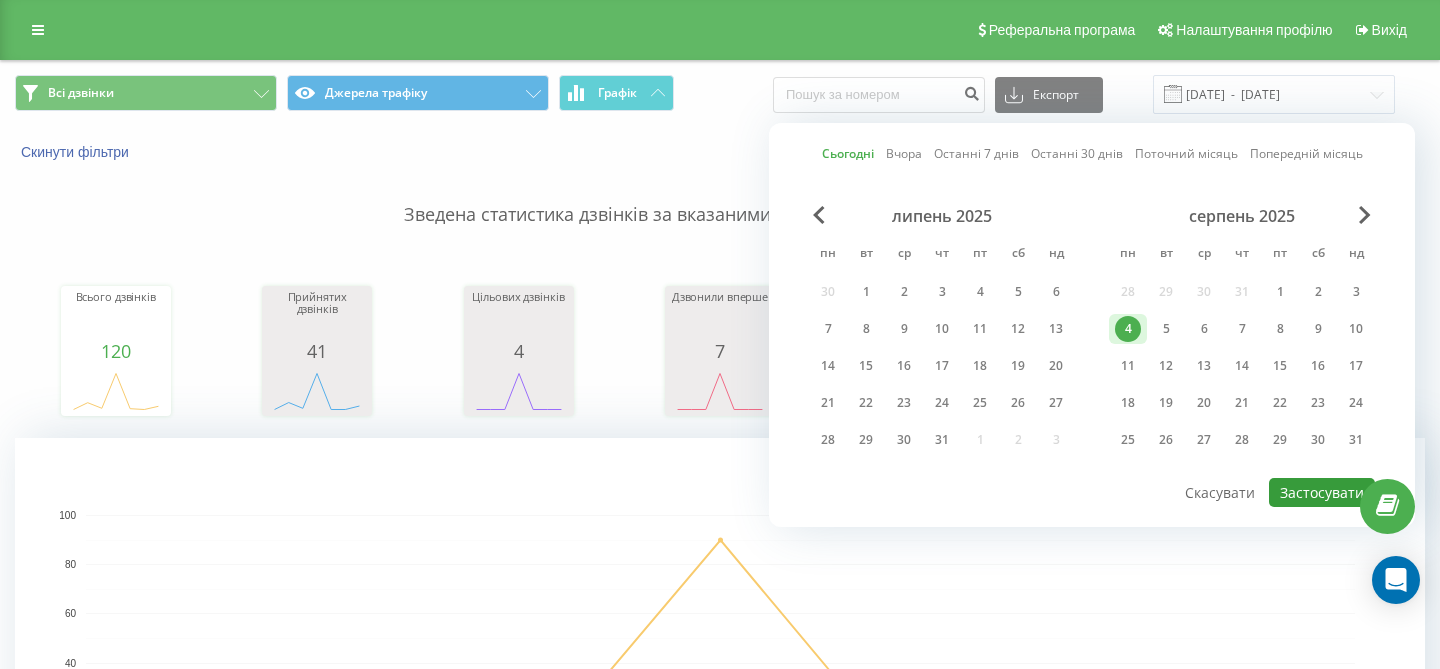 click on "Застосувати" at bounding box center [1322, 492] 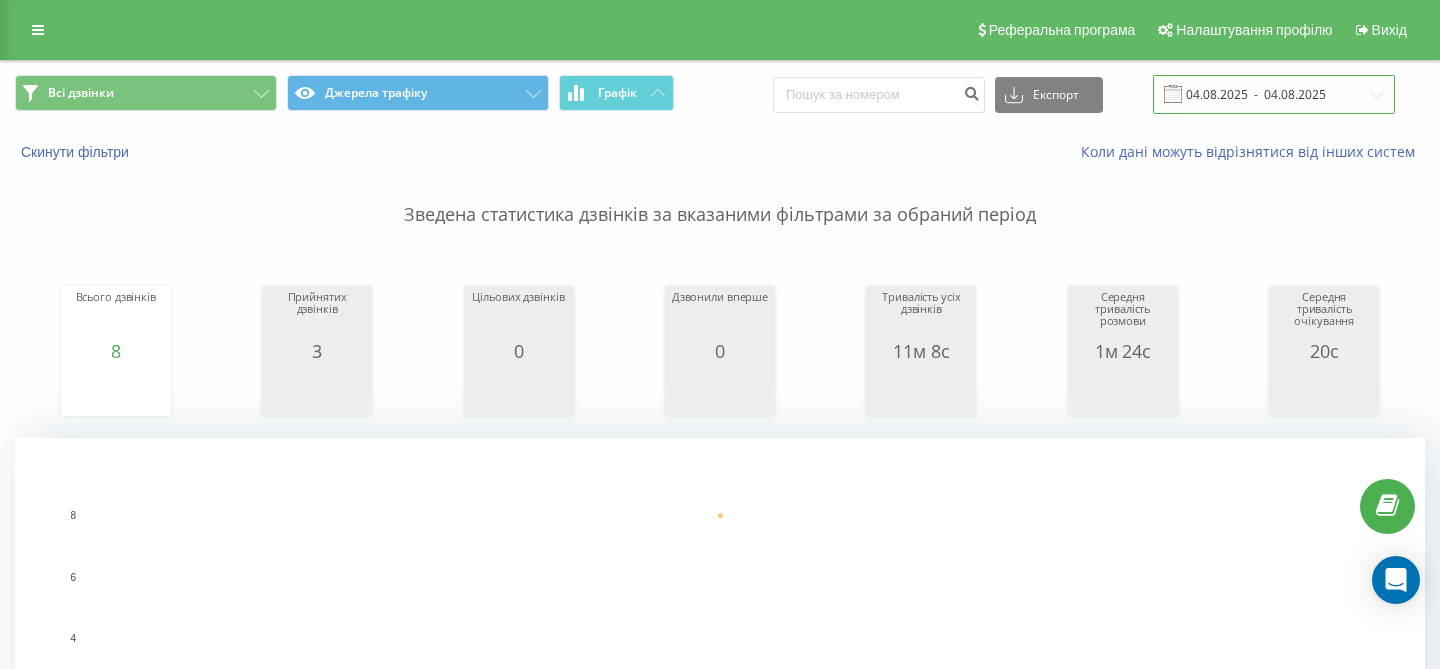 click on "04.08.2025  -  04.08.2025" at bounding box center [1274, 94] 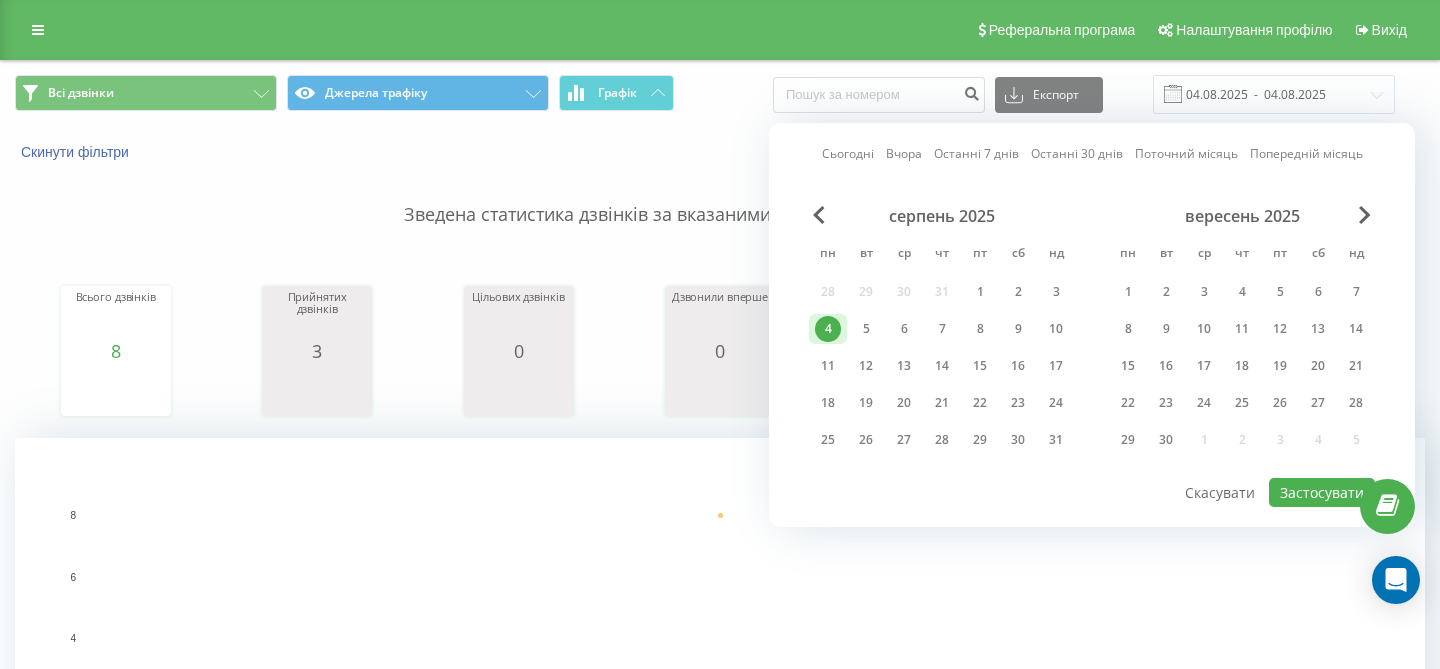 click on "серпень 2025" at bounding box center (942, 216) 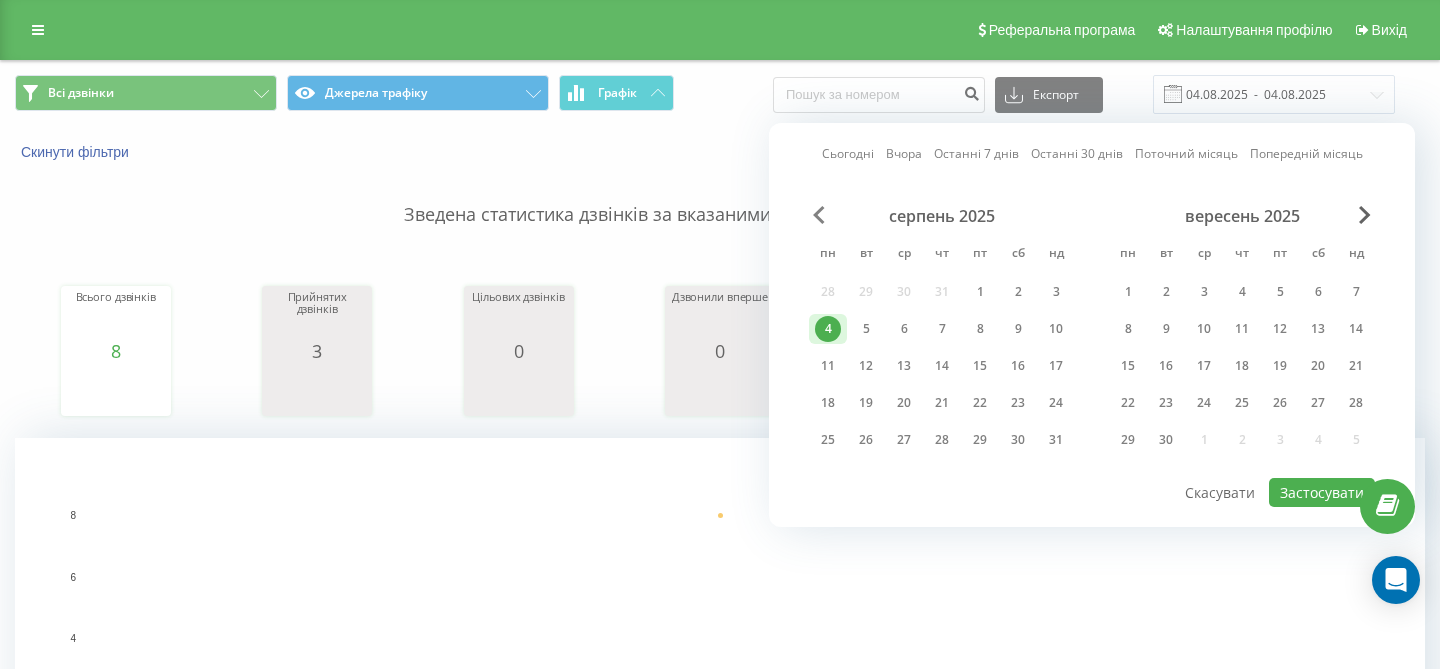 click at bounding box center (819, 215) 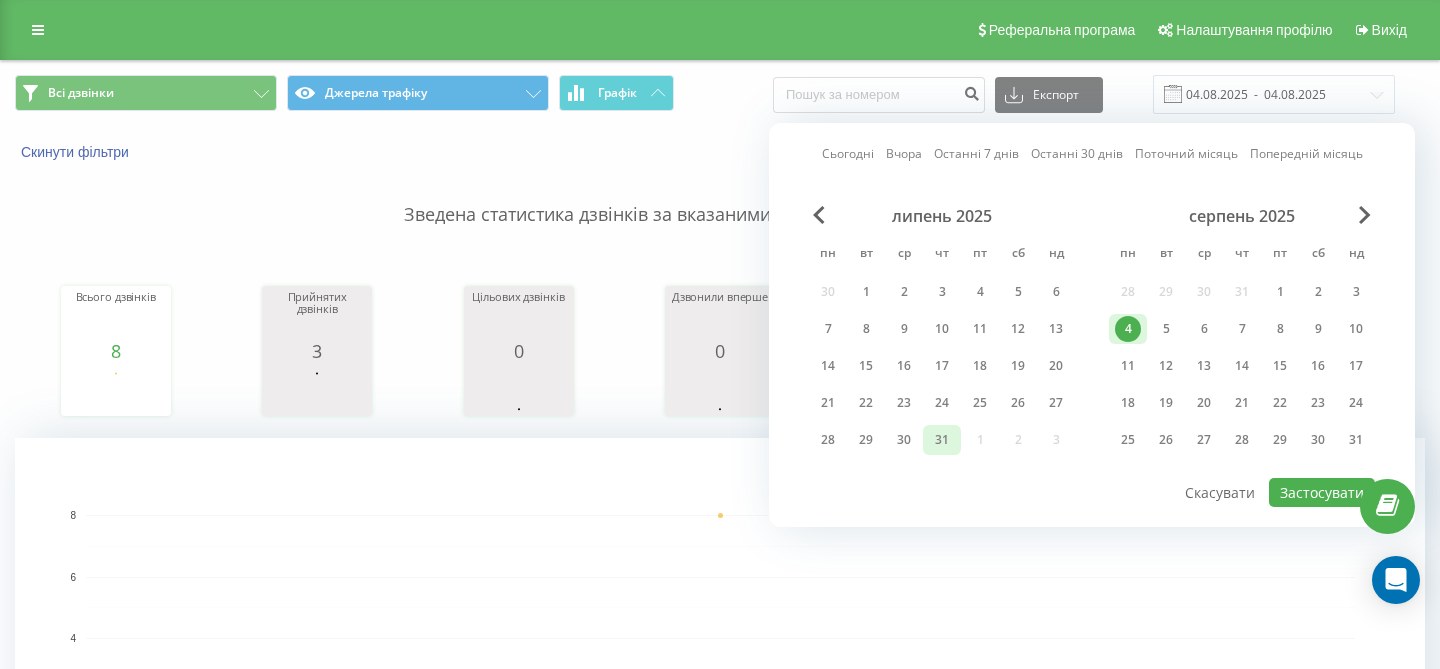 click on "31" at bounding box center (942, 440) 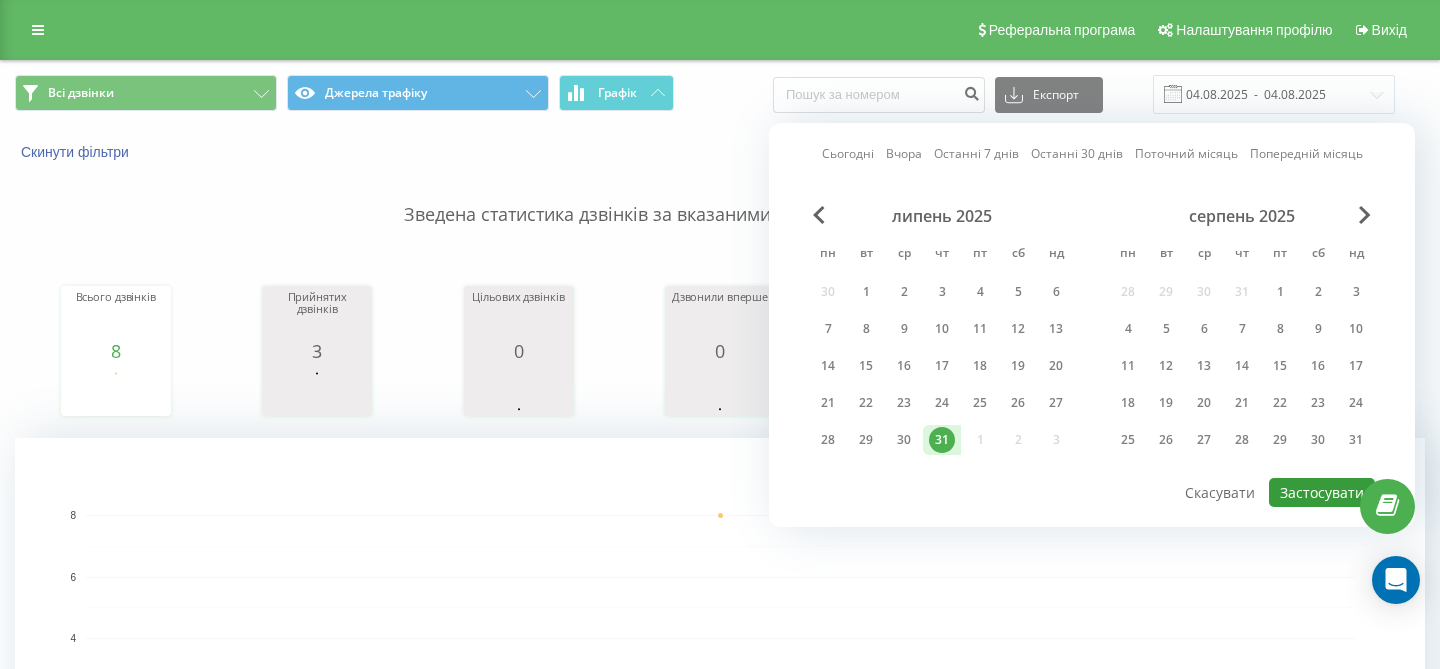 click on "Застосувати" at bounding box center [1322, 492] 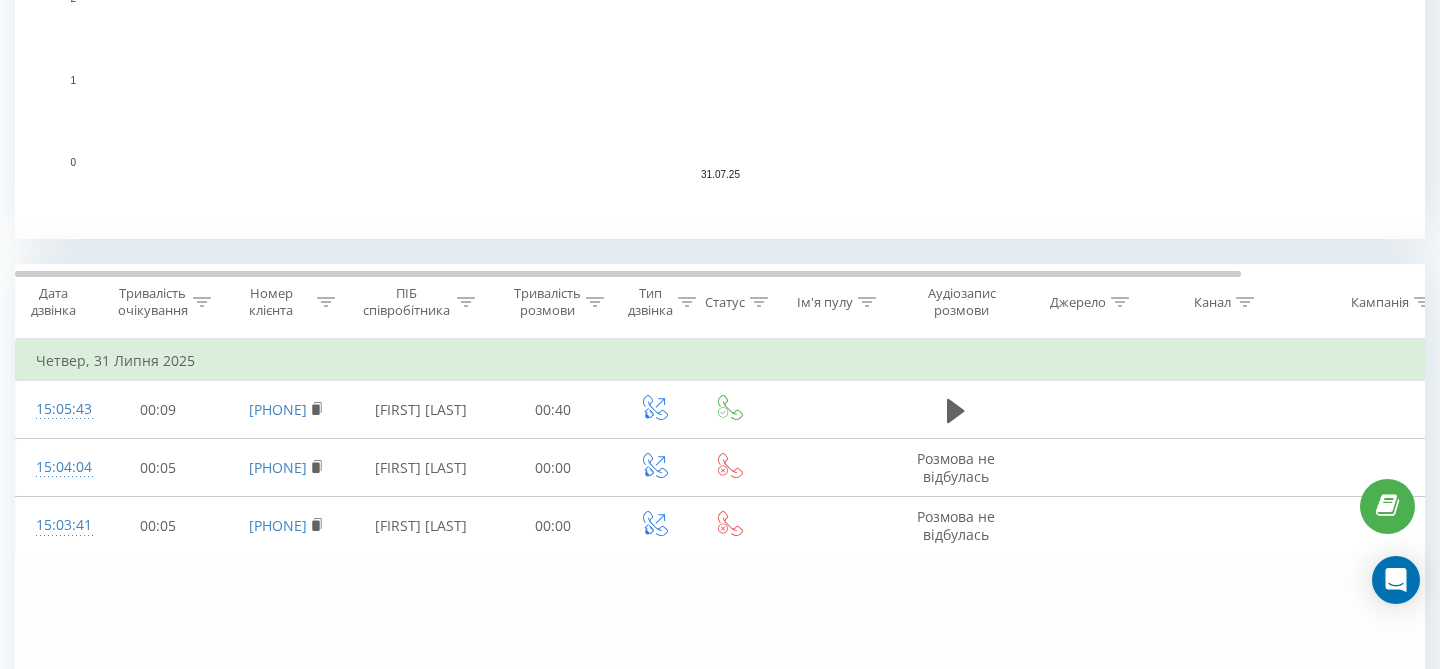 scroll, scrollTop: 162, scrollLeft: 0, axis: vertical 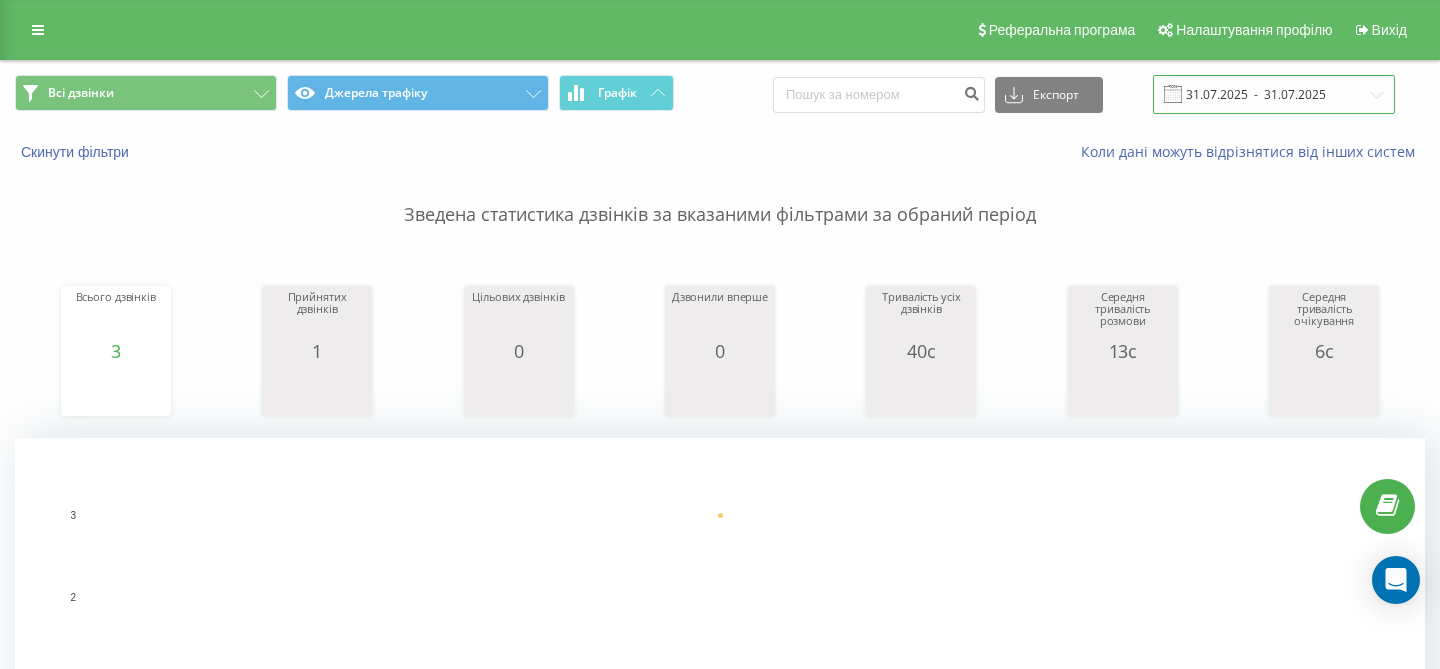 click on "31.07.2025  -  31.07.2025" at bounding box center [1274, 94] 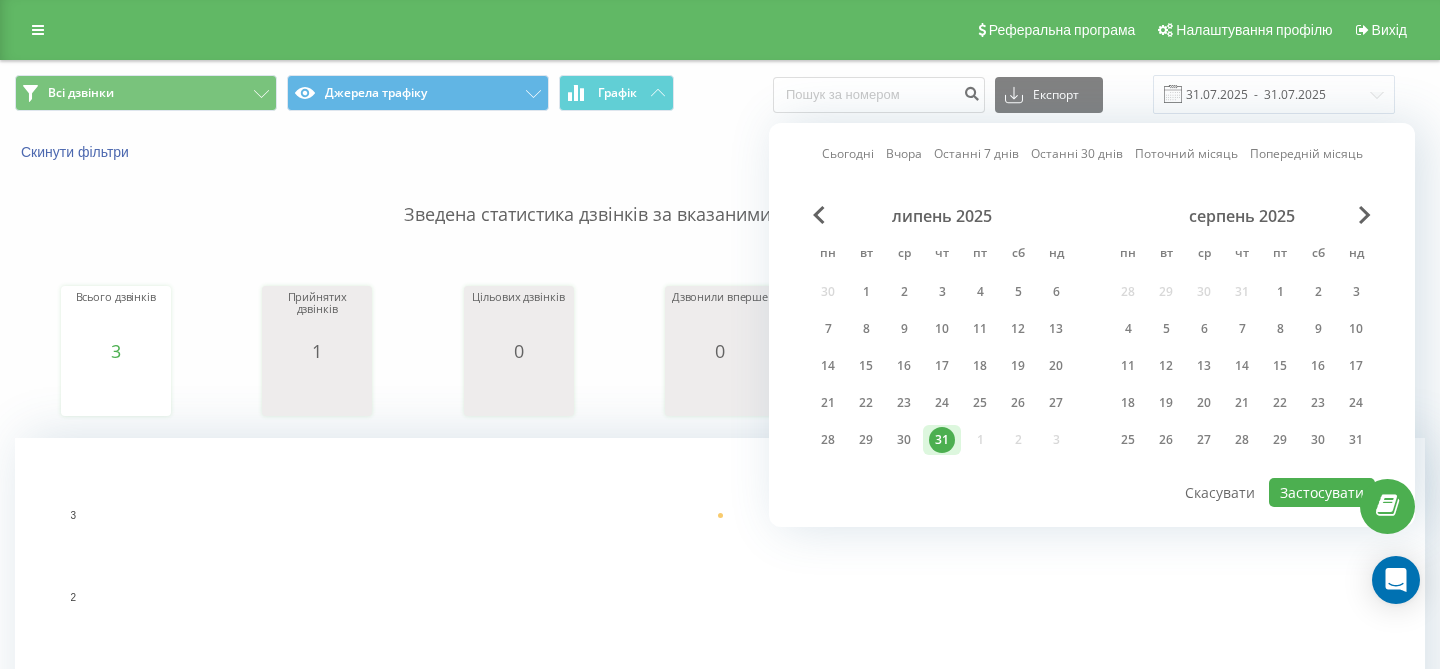 click on "Сьогодні" at bounding box center [848, 153] 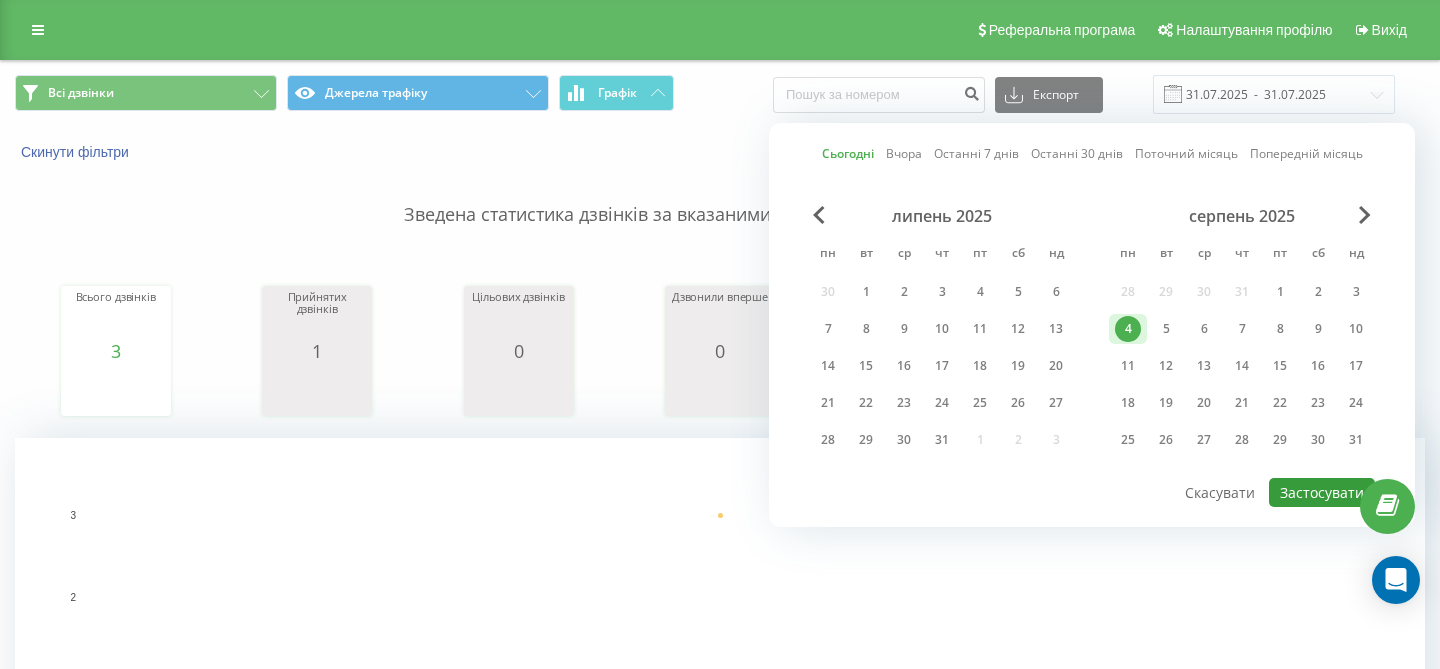 click on "Застосувати" at bounding box center (1322, 492) 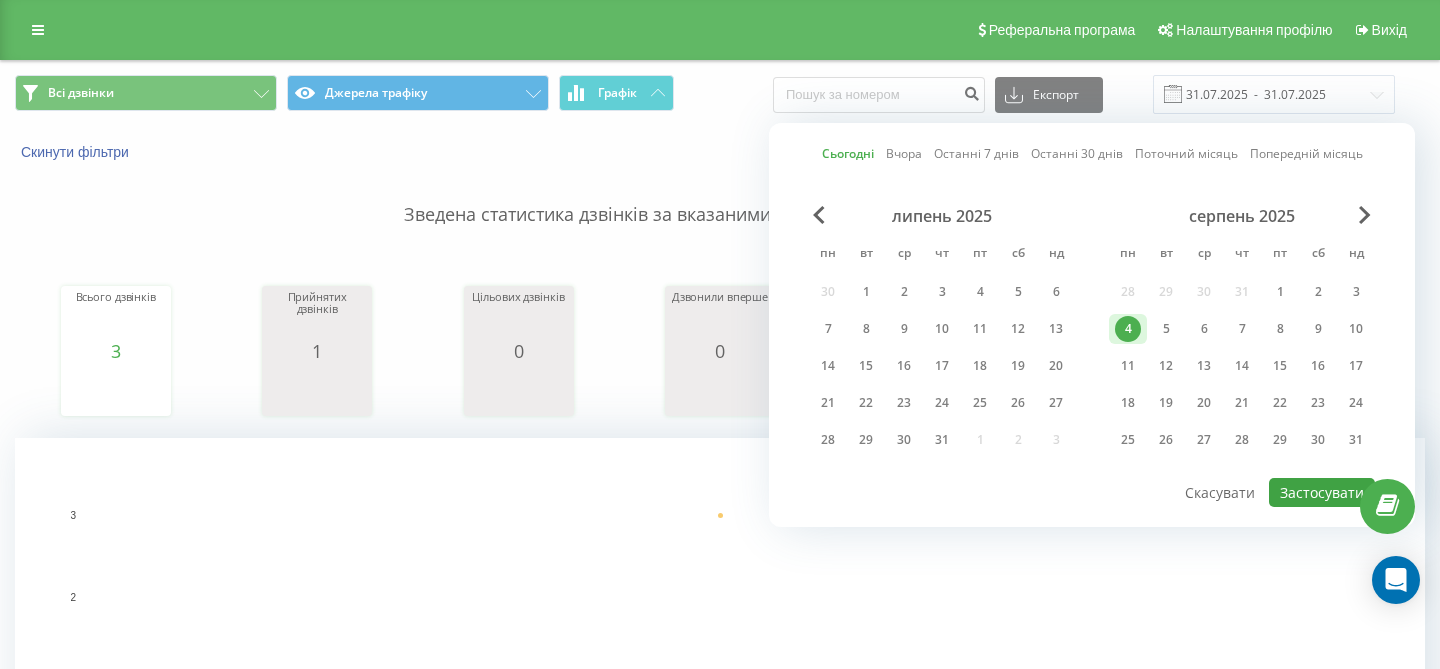 type on "04.08.2025  -  04.08.2025" 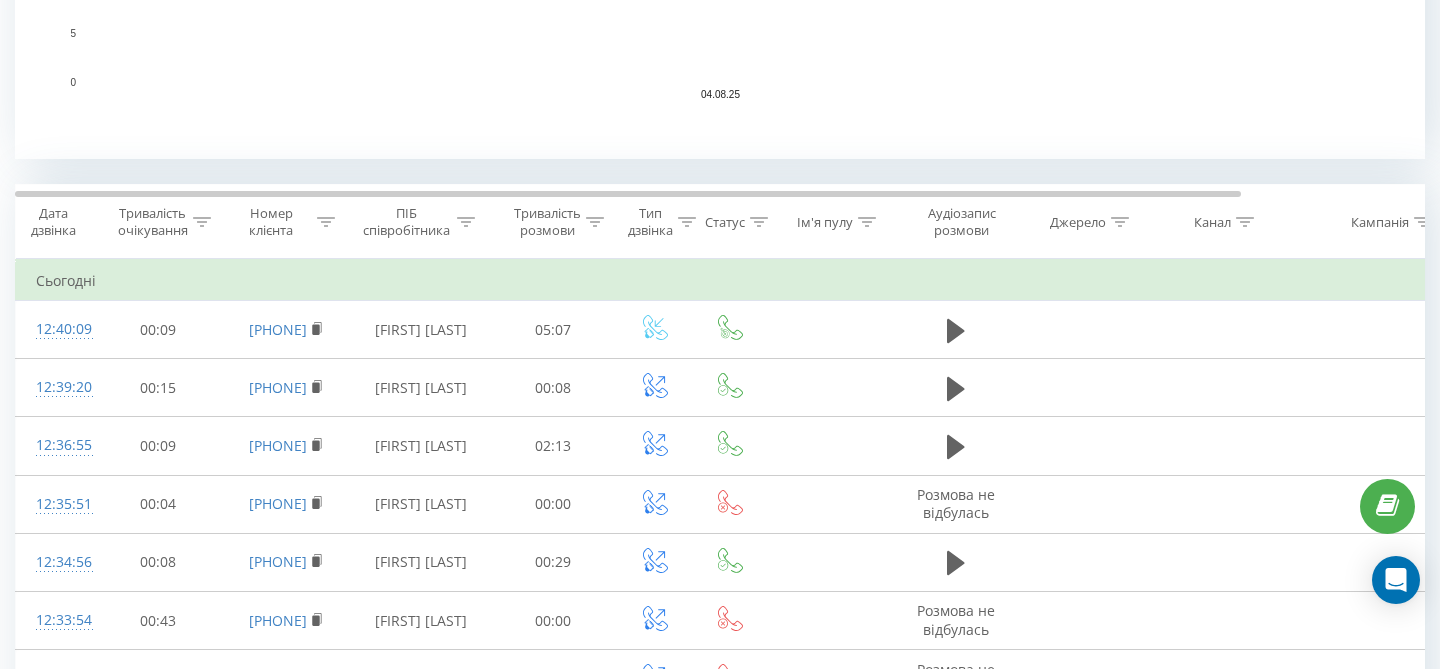 scroll, scrollTop: 701, scrollLeft: 0, axis: vertical 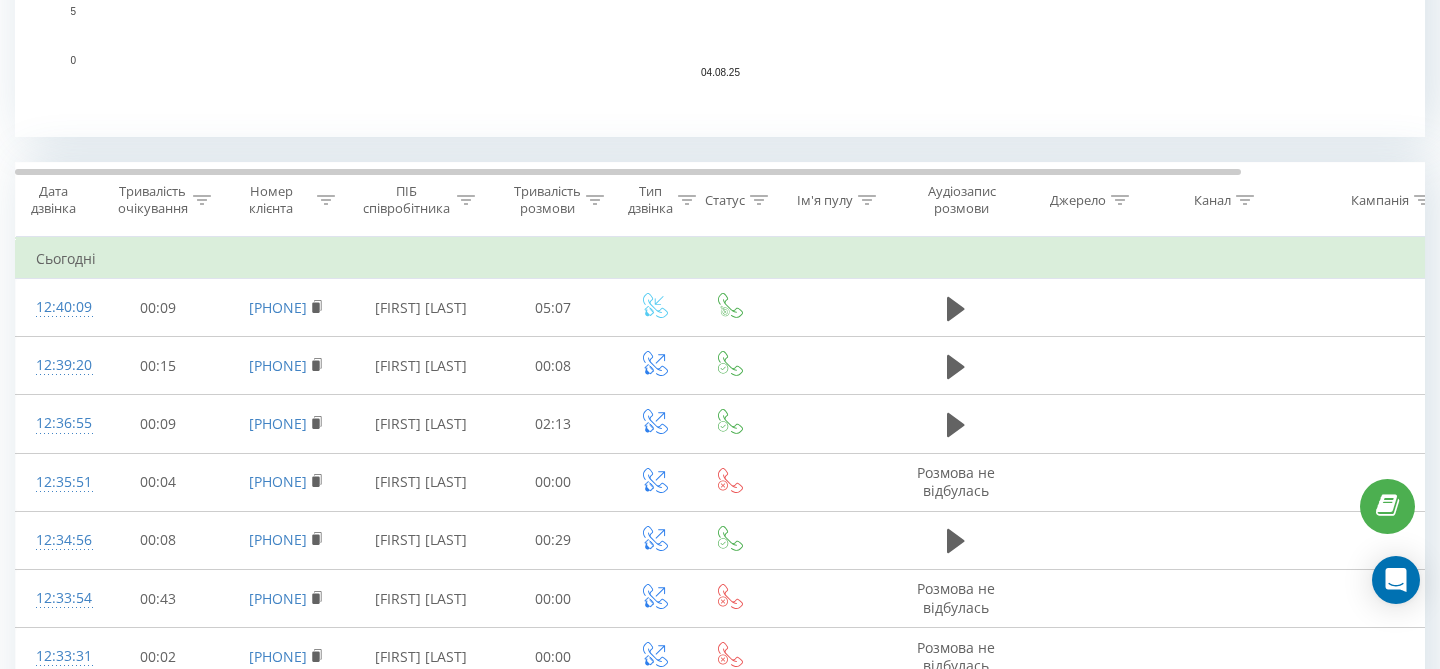 click 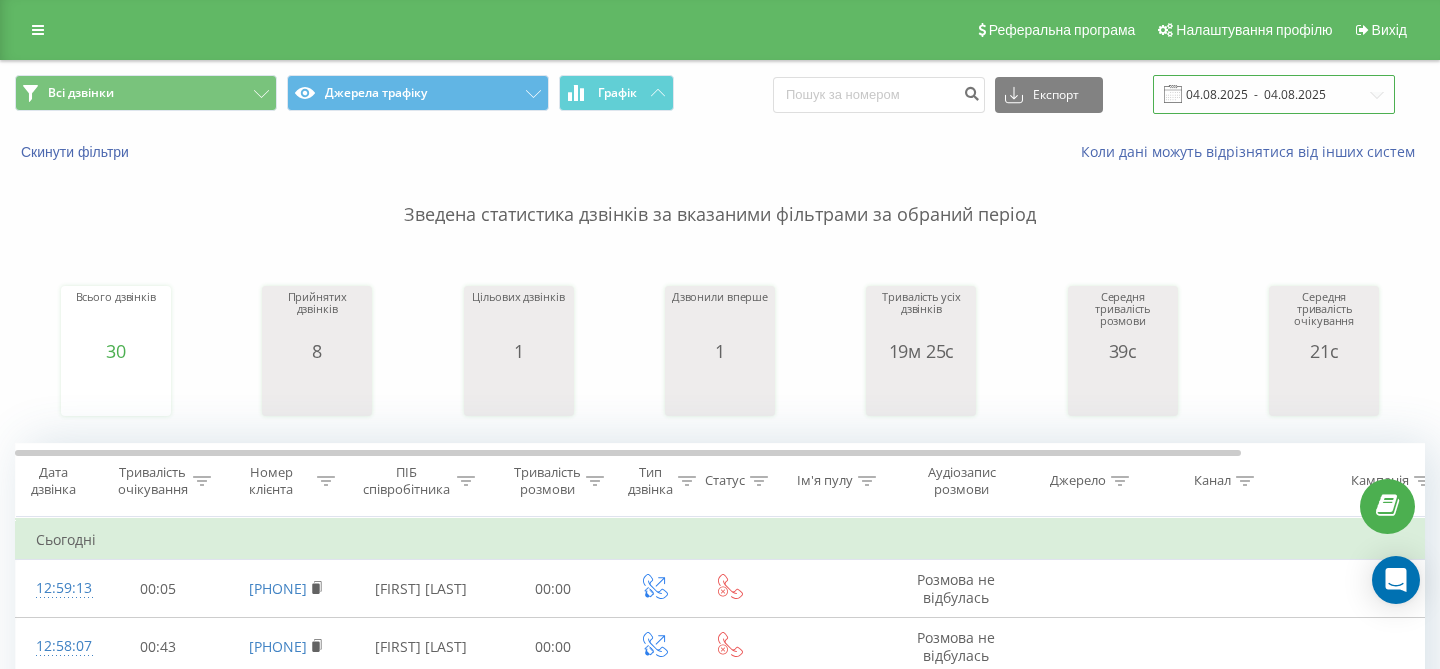 click on "04.08.2025  -  04.08.2025" at bounding box center [1274, 94] 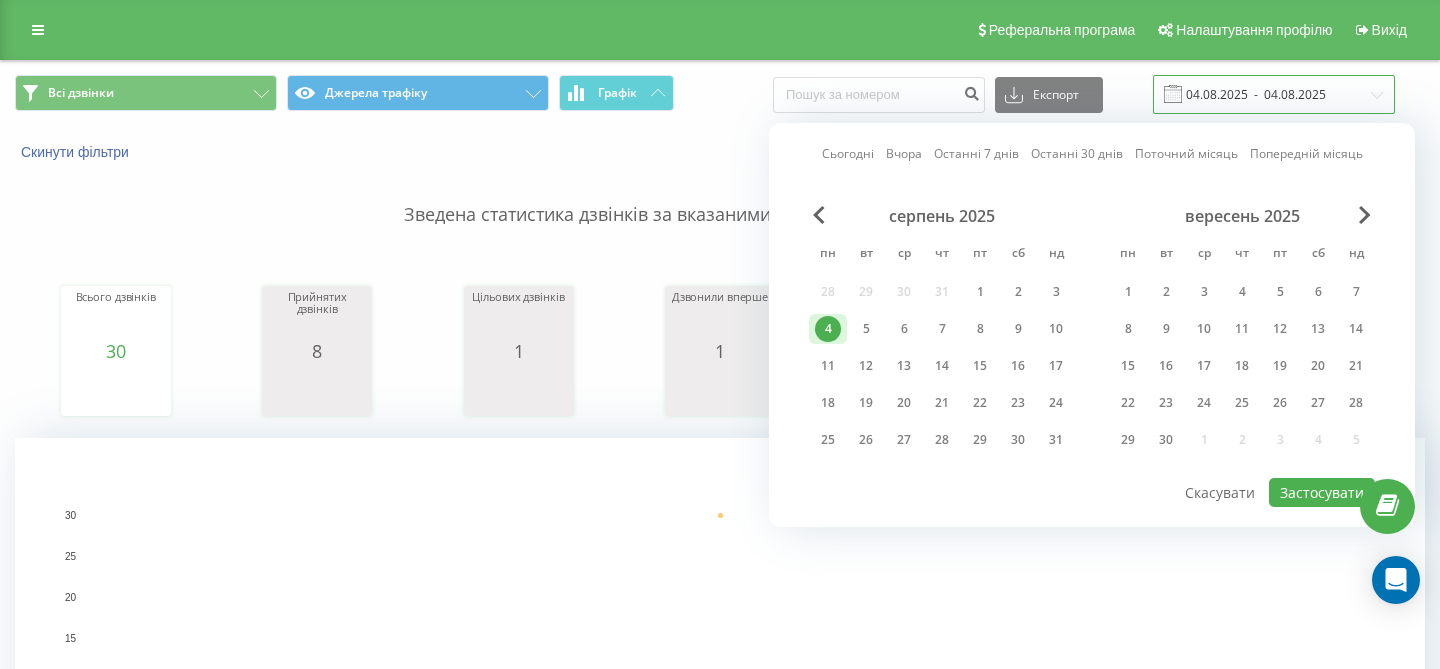 scroll, scrollTop: 0, scrollLeft: 0, axis: both 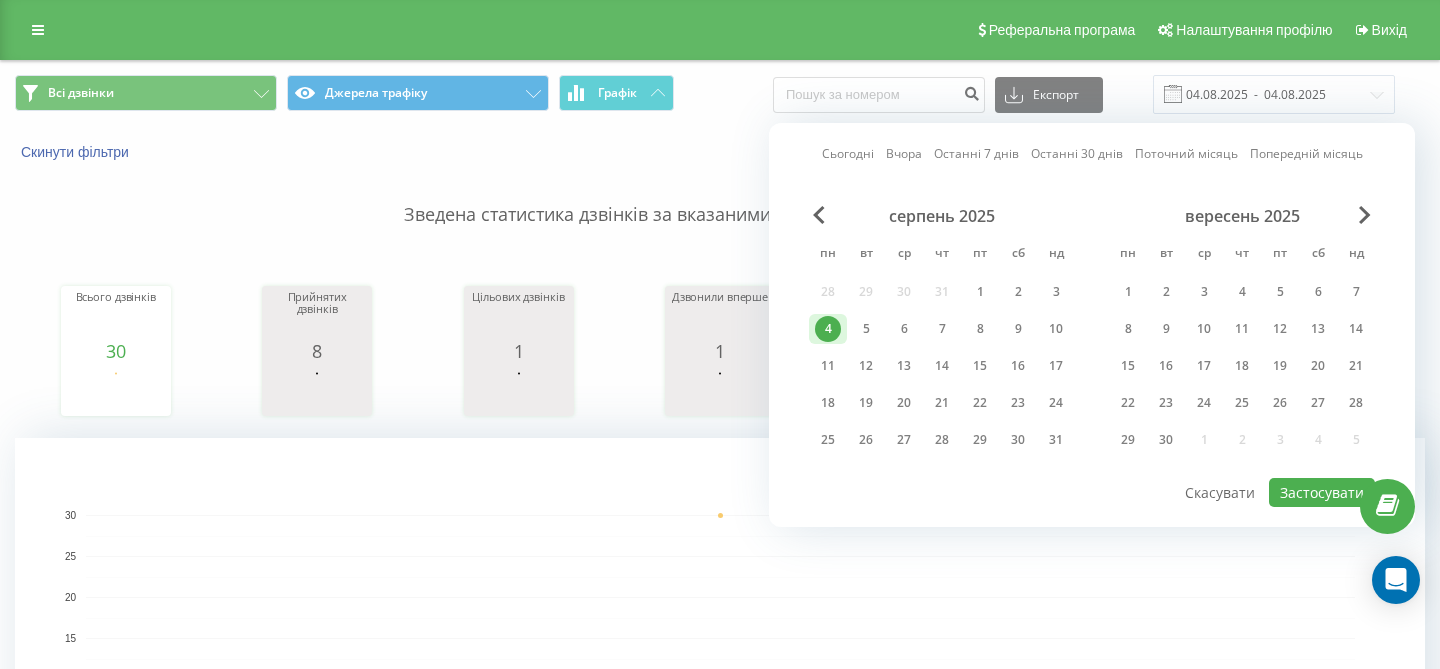 click on "Сьогодні" at bounding box center (848, 153) 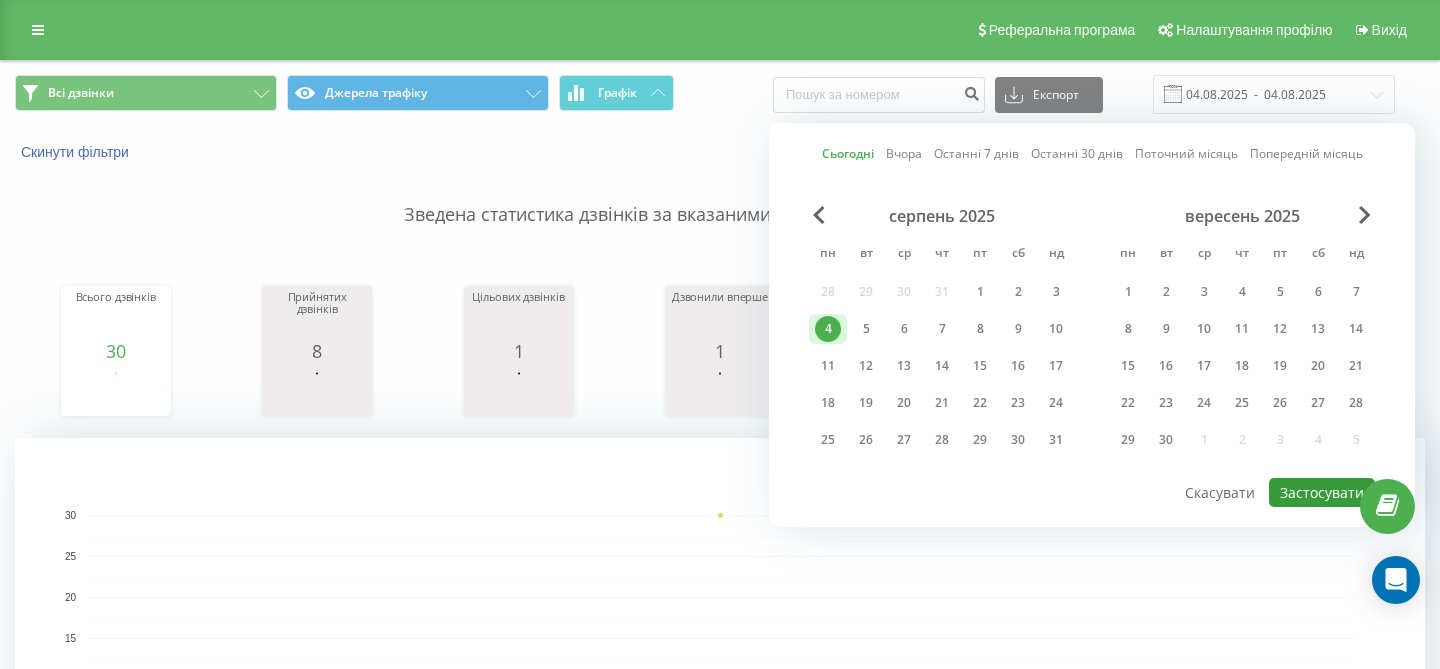 click on "Застосувати" at bounding box center [1322, 492] 